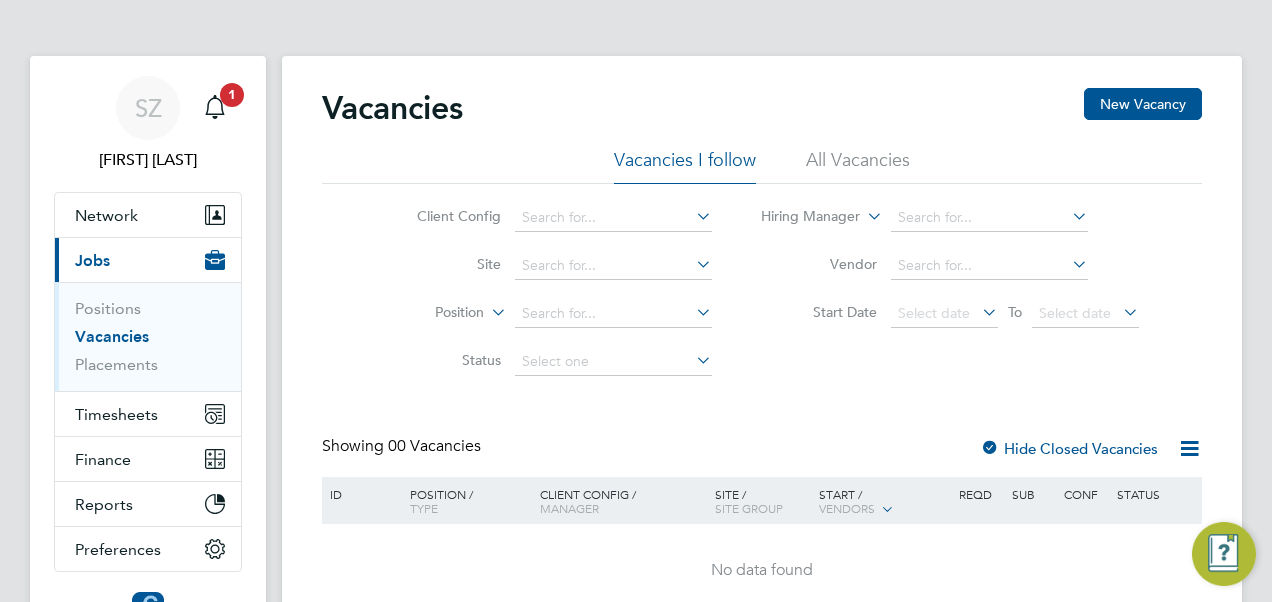 scroll, scrollTop: 0, scrollLeft: 0, axis: both 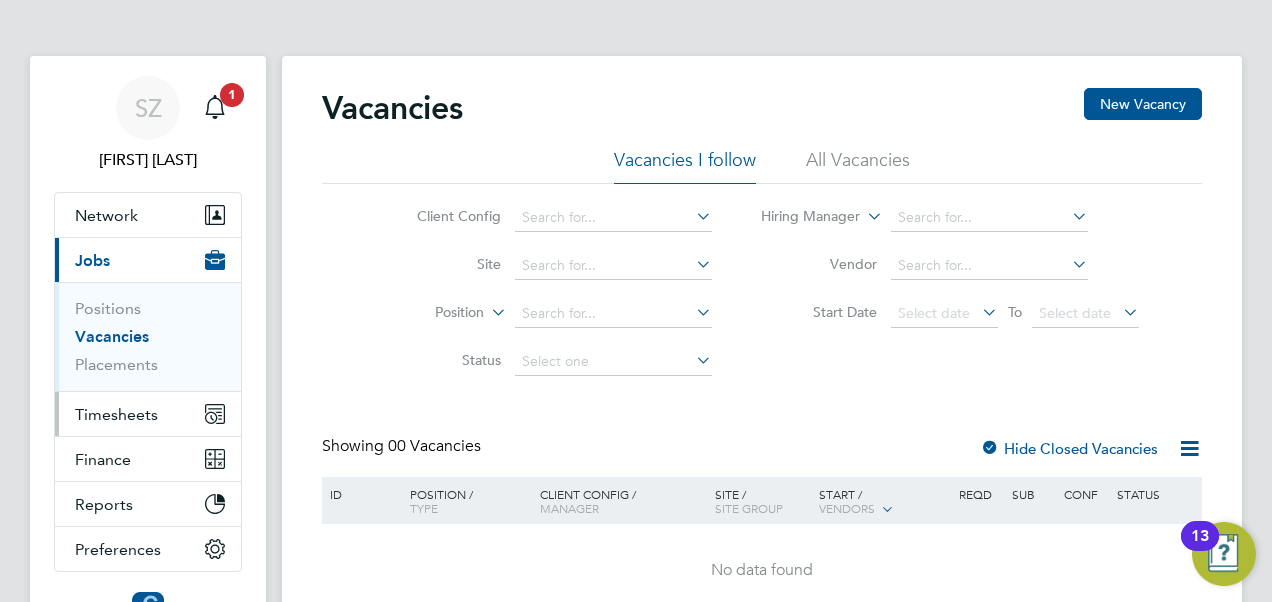 click on "Timesheets" at bounding box center [116, 414] 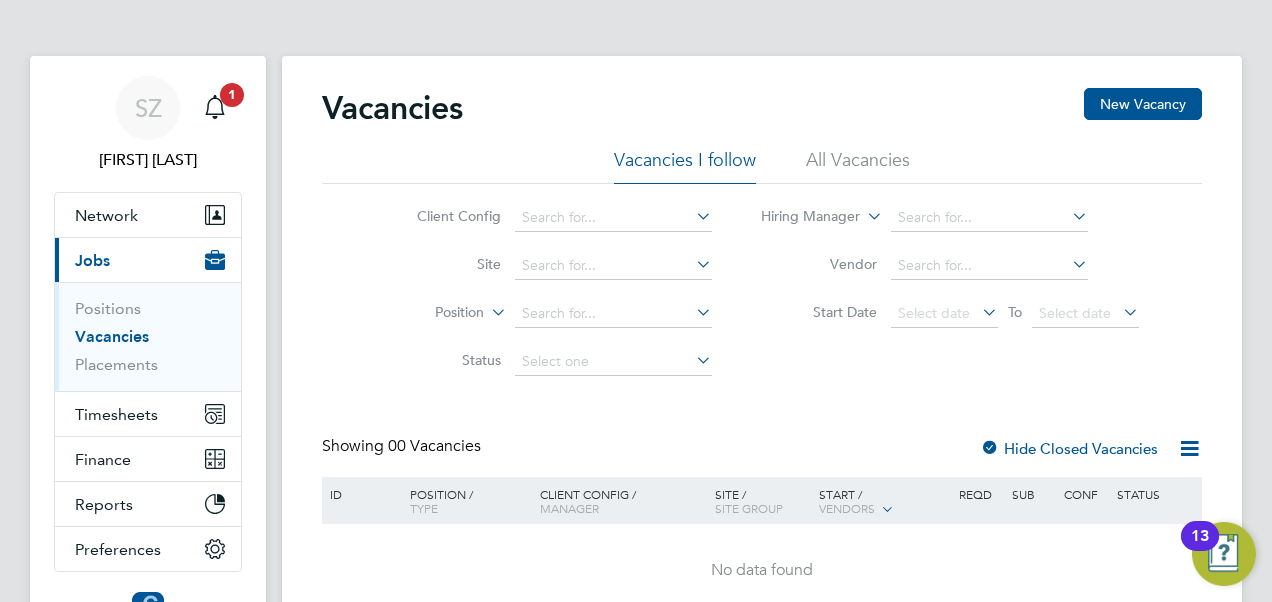 click 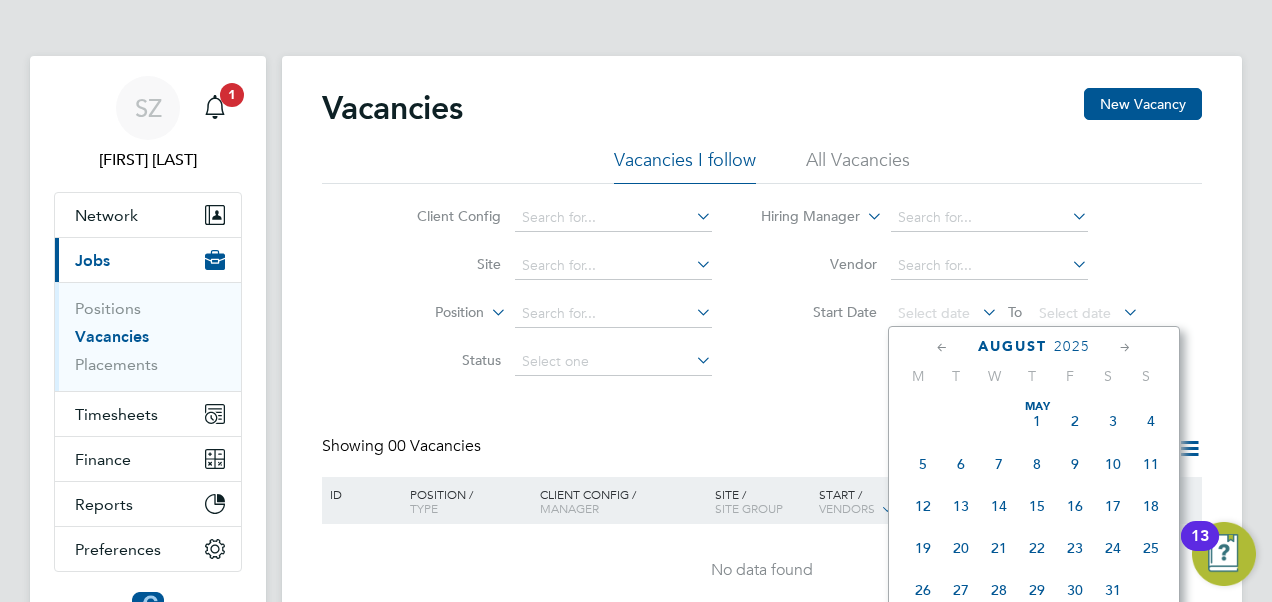 scroll, scrollTop: 643, scrollLeft: 0, axis: vertical 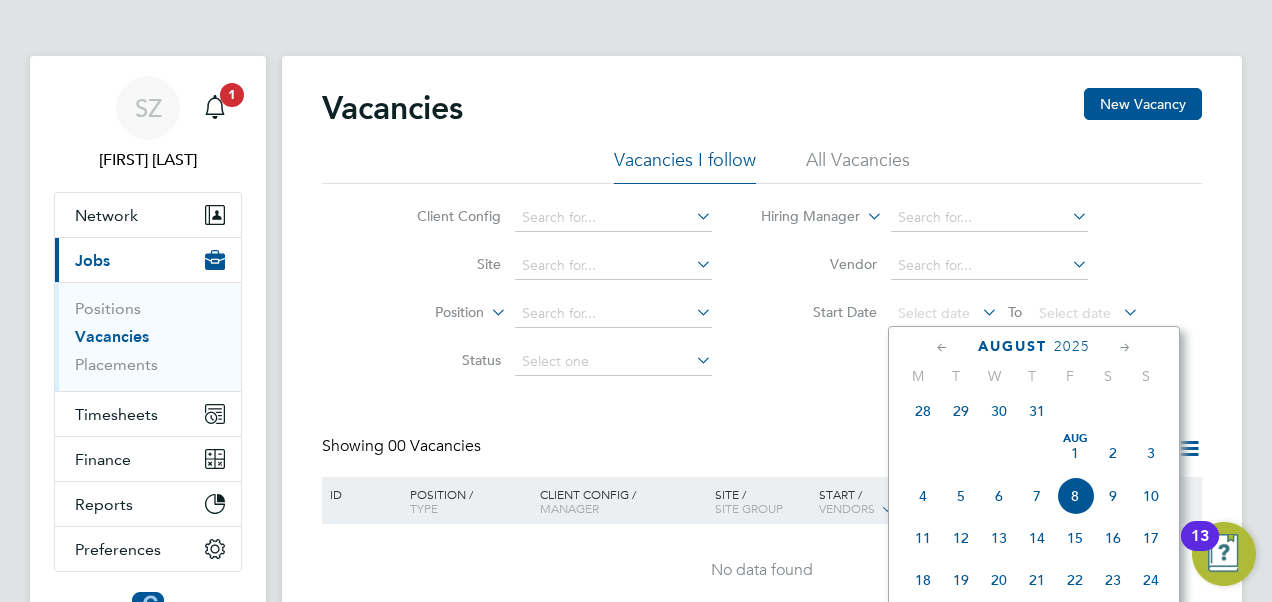 click on "4" 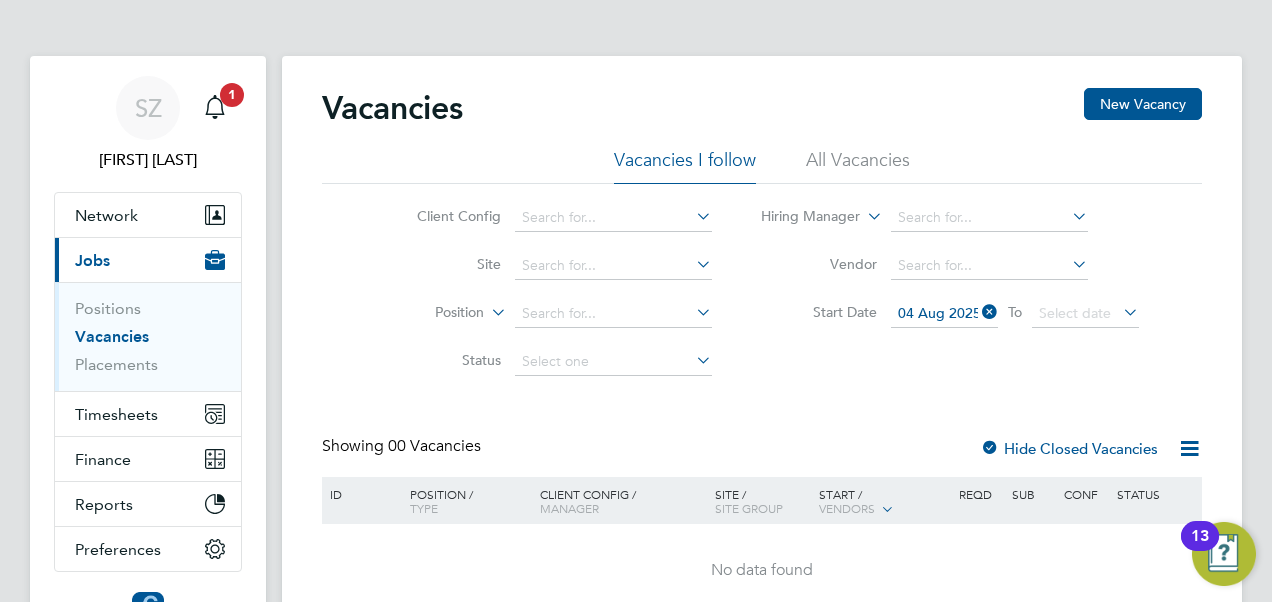 click 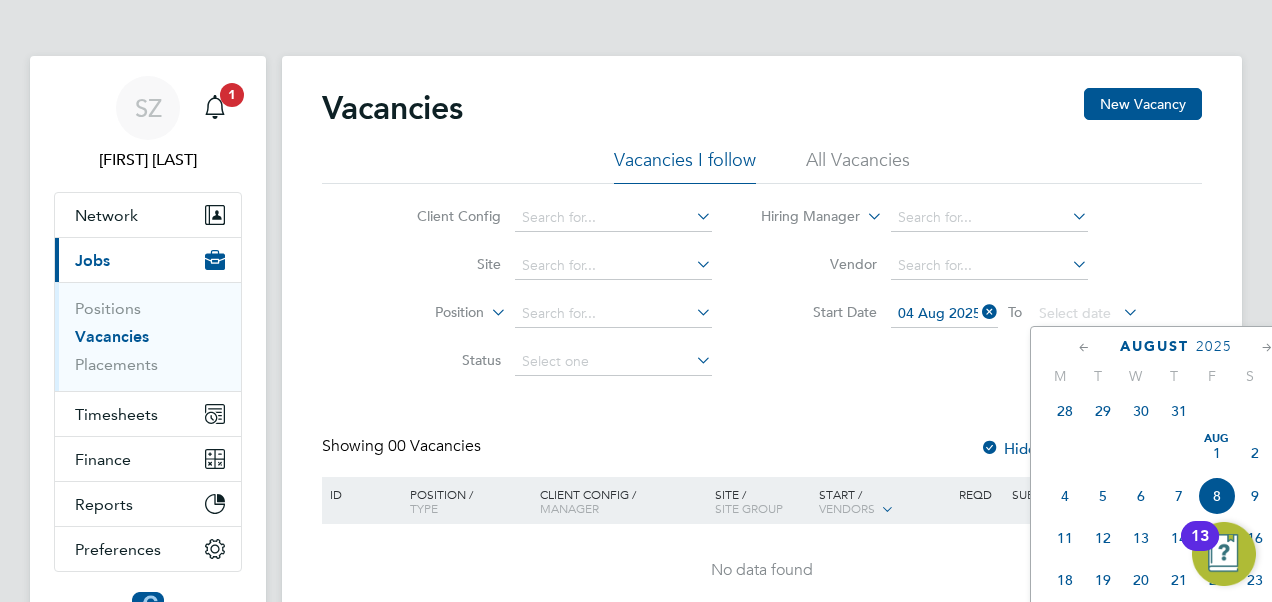 scroll, scrollTop: 743, scrollLeft: 0, axis: vertical 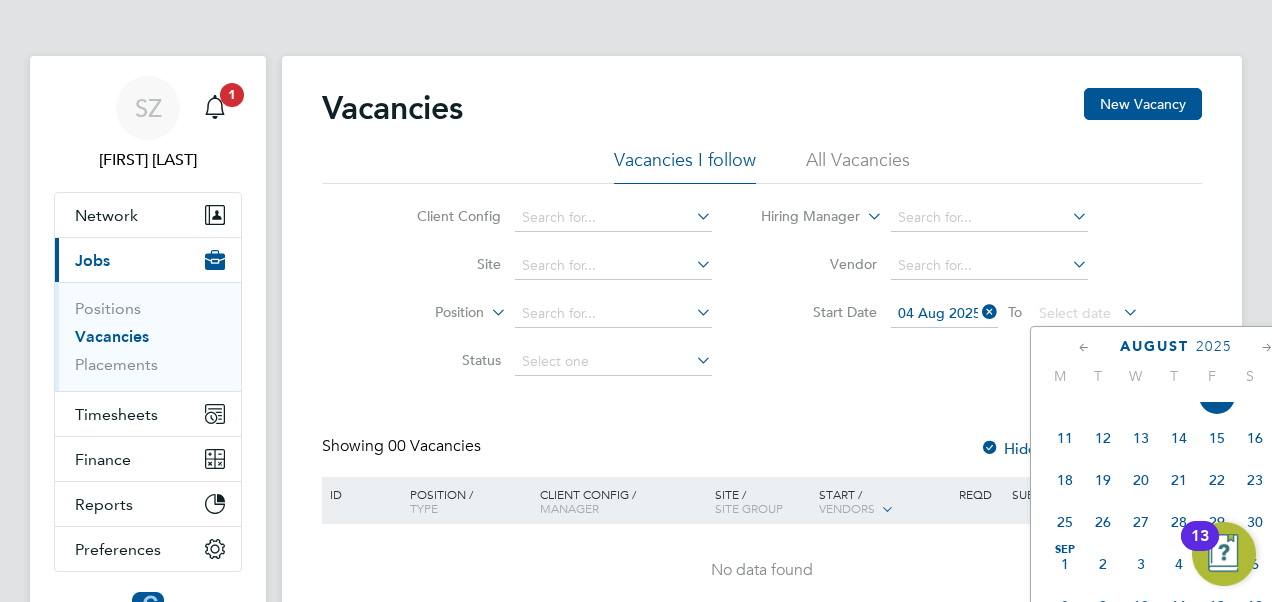 click on "9" 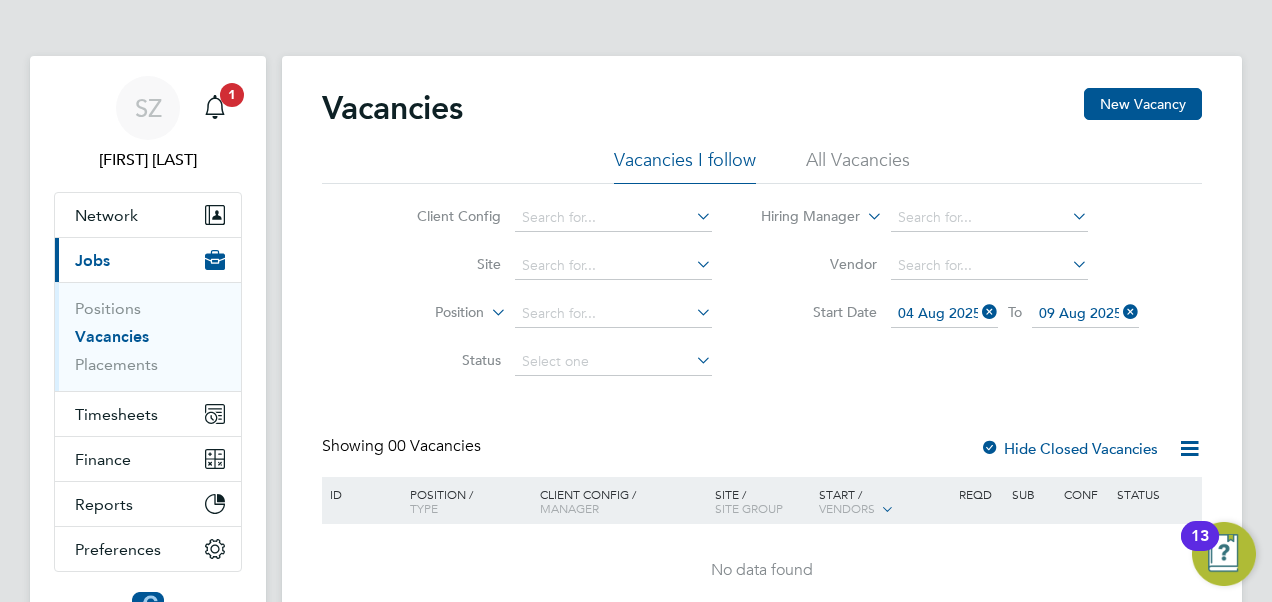 click 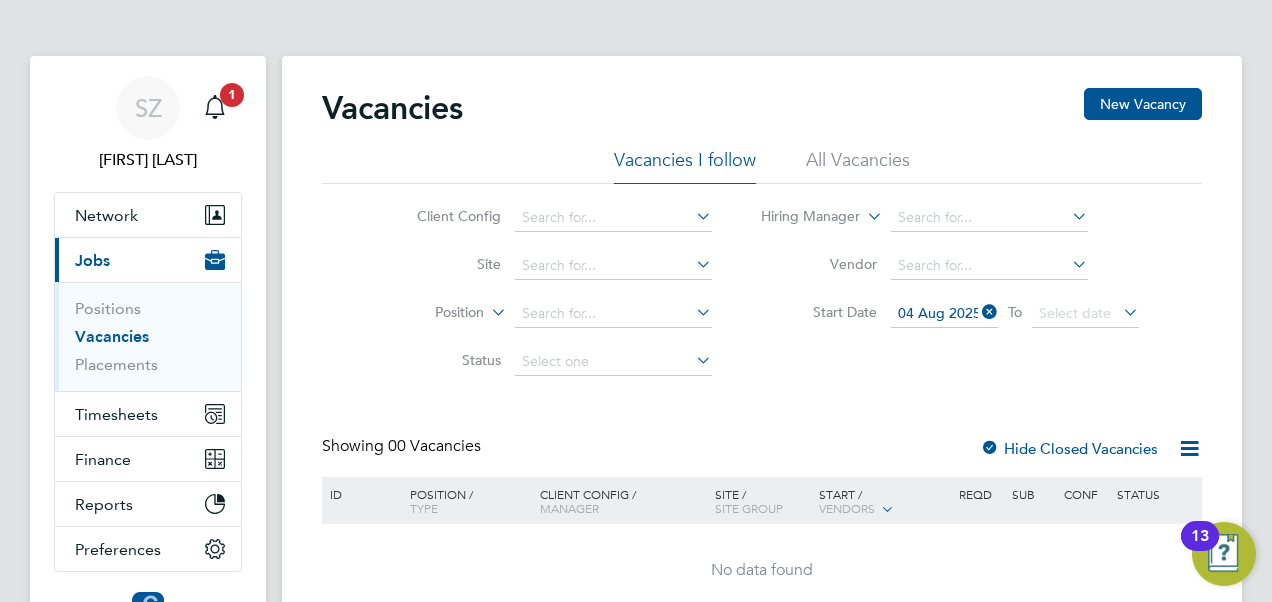 click 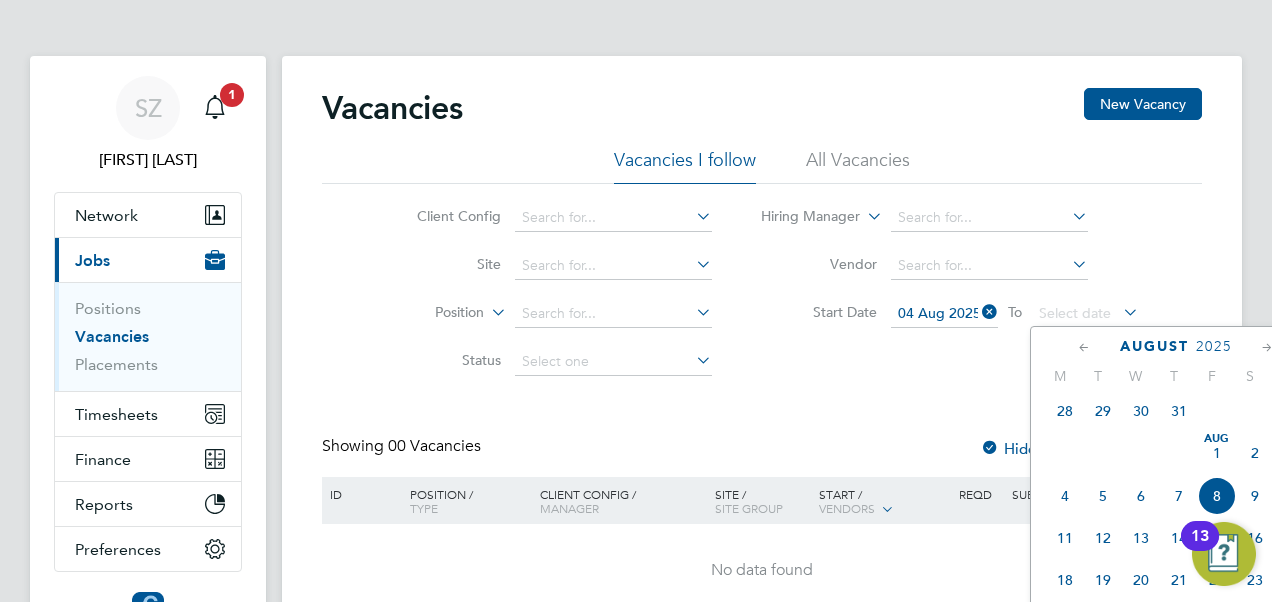 click on "[FIRST] [LAST]  Notifications
1   Applications:   Network
Team Members   Businesses   Sites   Workers   Contacts   Current page:   Jobs
Positions   Vacancies   Placements   Timesheets
Timesheets   Expenses   Finance
Invoices & Credit Notes   Statements   Payments   Reports
Margin Report   Report Downloads   Preferences
My Business   Doc. Requirements   VMS Configurations   Notifications   Activity Logs
.st0{fill:#C0C1C2;}
Powered by Engage Vacancies New Vacancy Vacancies I follow All Vacancies Client Config     Site     Position     Status   Hiring Manager     Vendor   Start Date
[DATE] [MONTH] [YEAR]
To
Select date
Showing   00 Vacancies Hide Closed Vacancies ID  Position / Type   Client Config /" at bounding box center (636, 373) 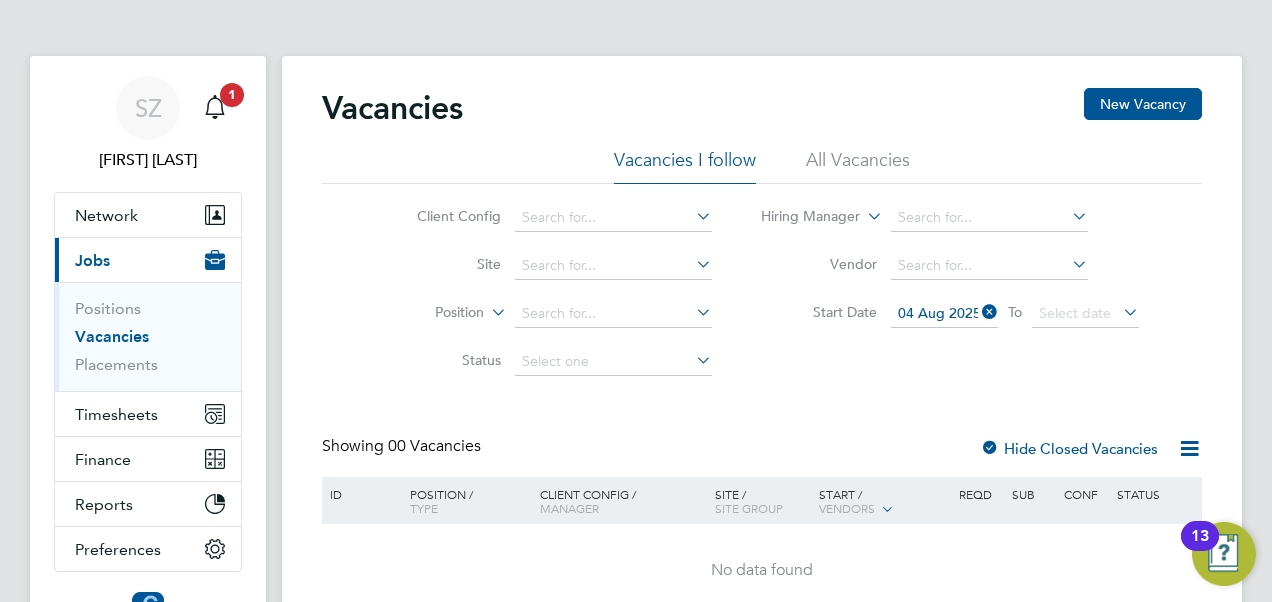 scroll, scrollTop: 141, scrollLeft: 0, axis: vertical 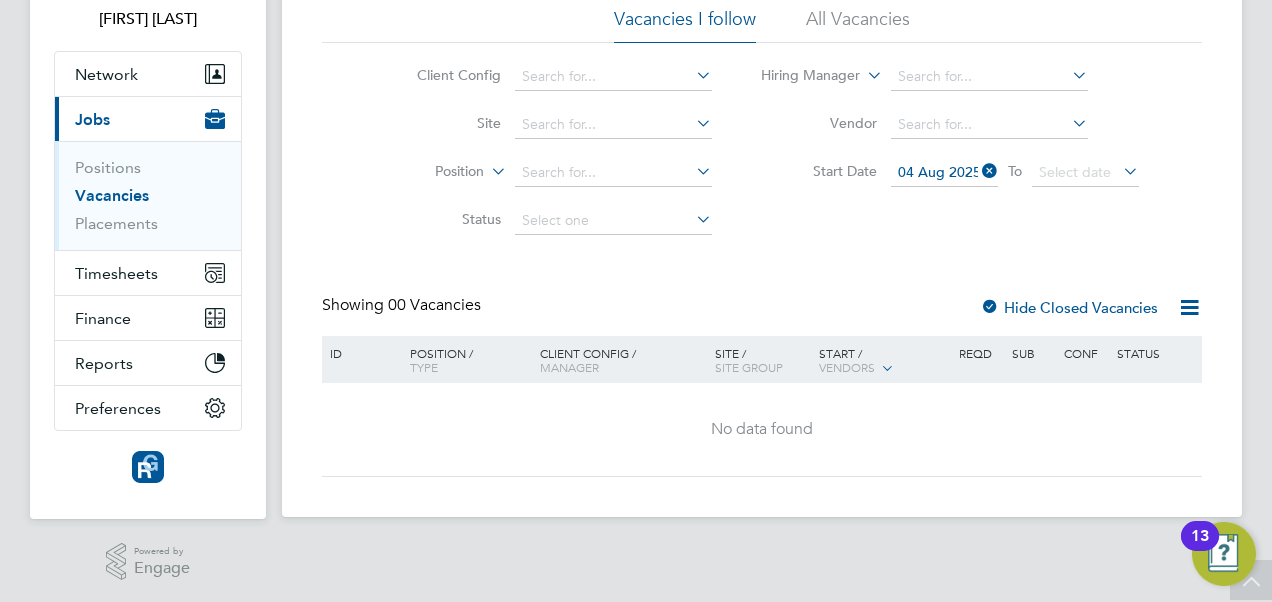 click 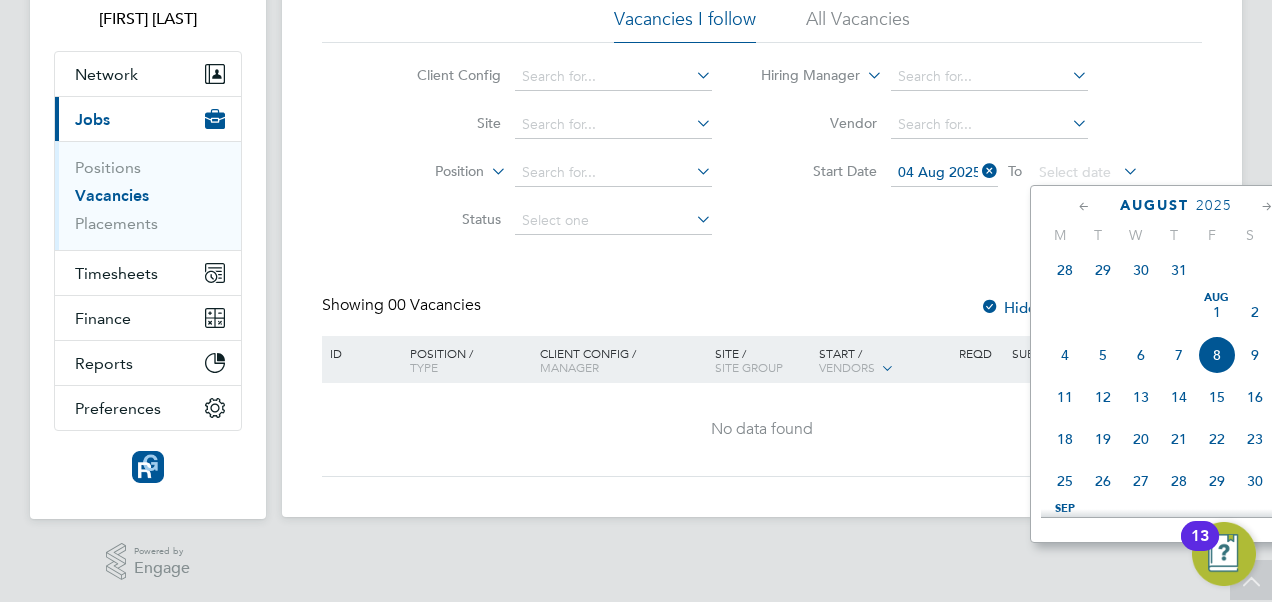 click on "[FIRST] [LAST]  Notifications
1   Applications:   Network
Team Members   Businesses   Sites   Workers   Contacts   Current page:   Jobs
Positions   Vacancies   Placements   Timesheets
Timesheets   Expenses   Finance
Invoices & Credit Notes   Statements   Payments   Reports
Margin Report   Report Downloads   Preferences
My Business   Doc. Requirements   VMS Configurations   Notifications   Activity Logs
.st0{fill:#C0C1C2;}
Powered by Engage Vacancies New Vacancy Vacancies I follow All Vacancies Client Config     Site     Position     Status   Hiring Manager     Vendor   Start Date
[DATE] [MONTH] [YEAR]
To
Select date
Showing   00 Vacancies Hide Closed Vacancies ID  Position / Type   Client Config /" at bounding box center [636, 232] 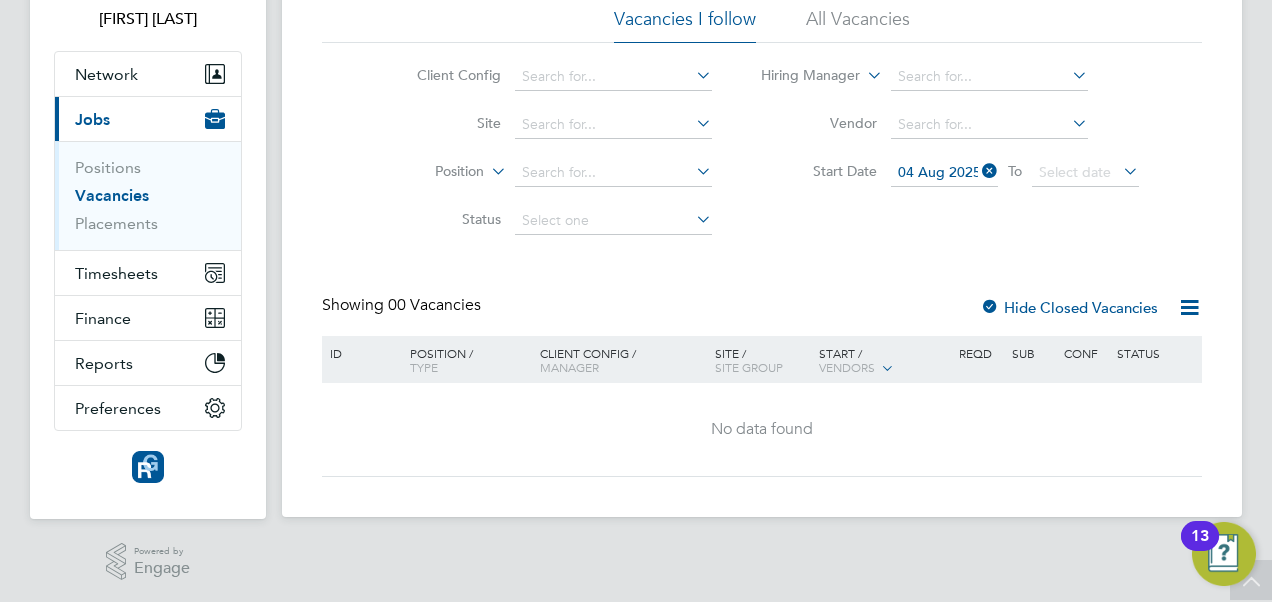 click 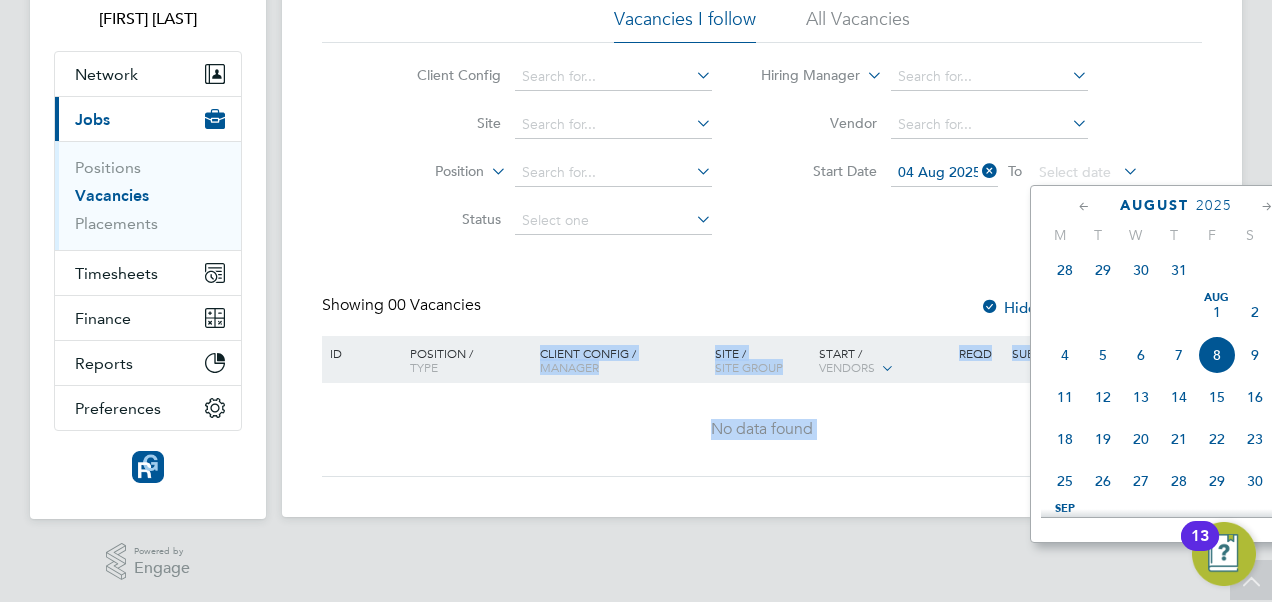 drag, startPoint x: 1067, startPoint y: 196, endPoint x: 948, endPoint y: 214, distance: 120.353645 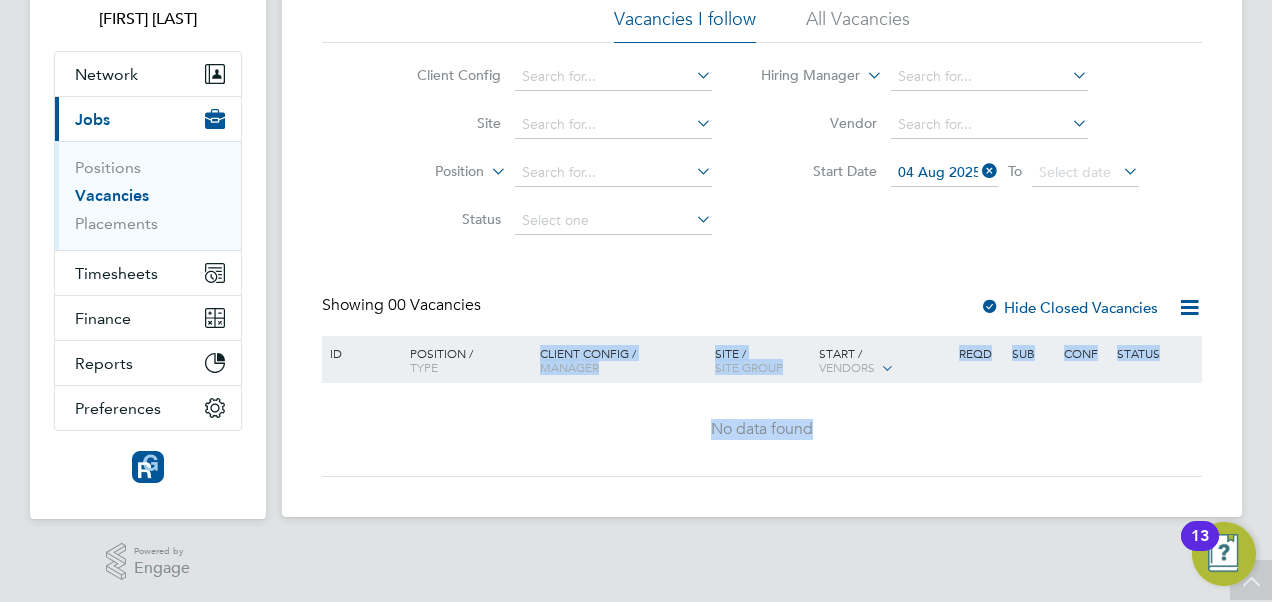 click on "Start Date
04 Aug 2025
To
Select date" 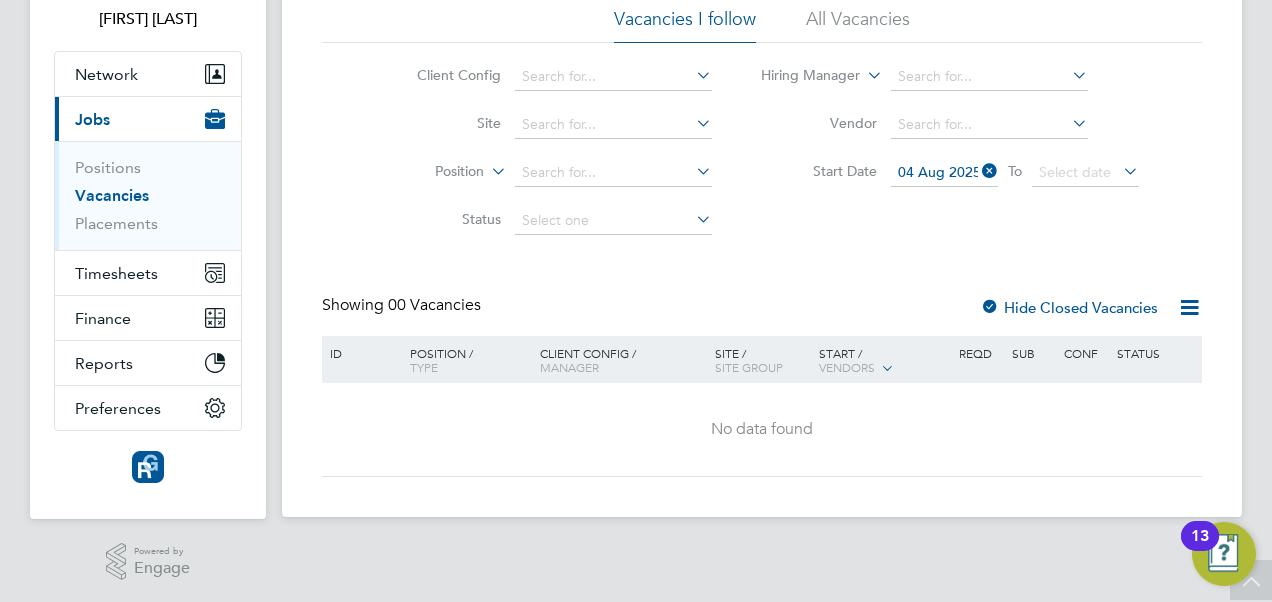 click 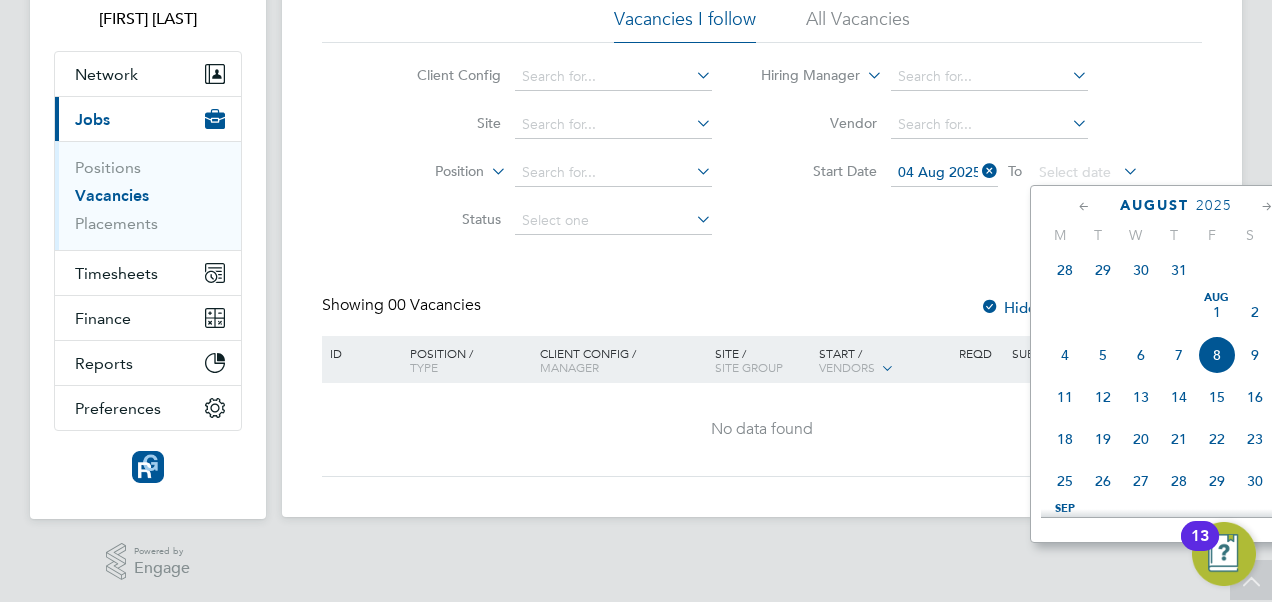 click on "11" 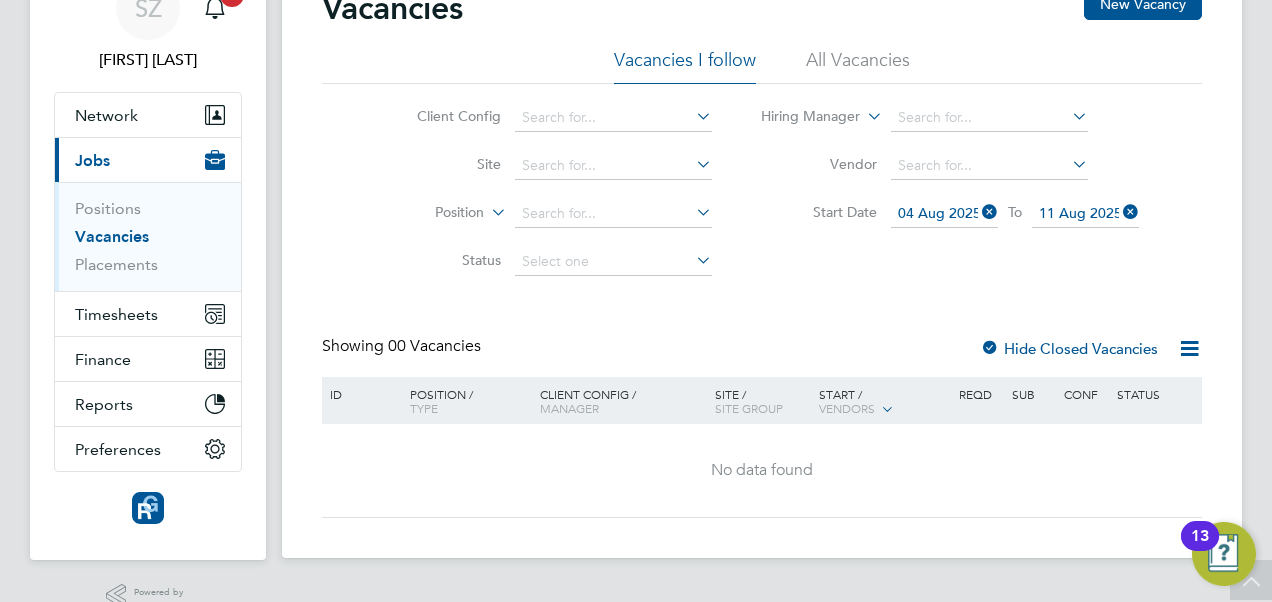 scroll, scrollTop: 0, scrollLeft: 0, axis: both 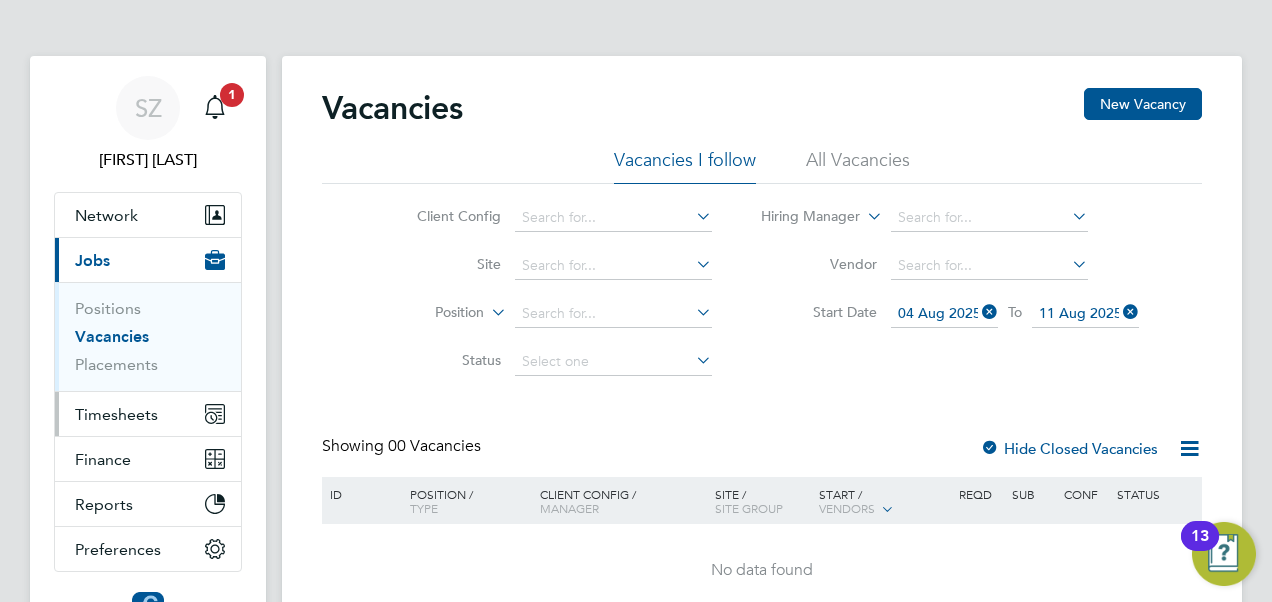 click on "Timesheets" at bounding box center (148, 414) 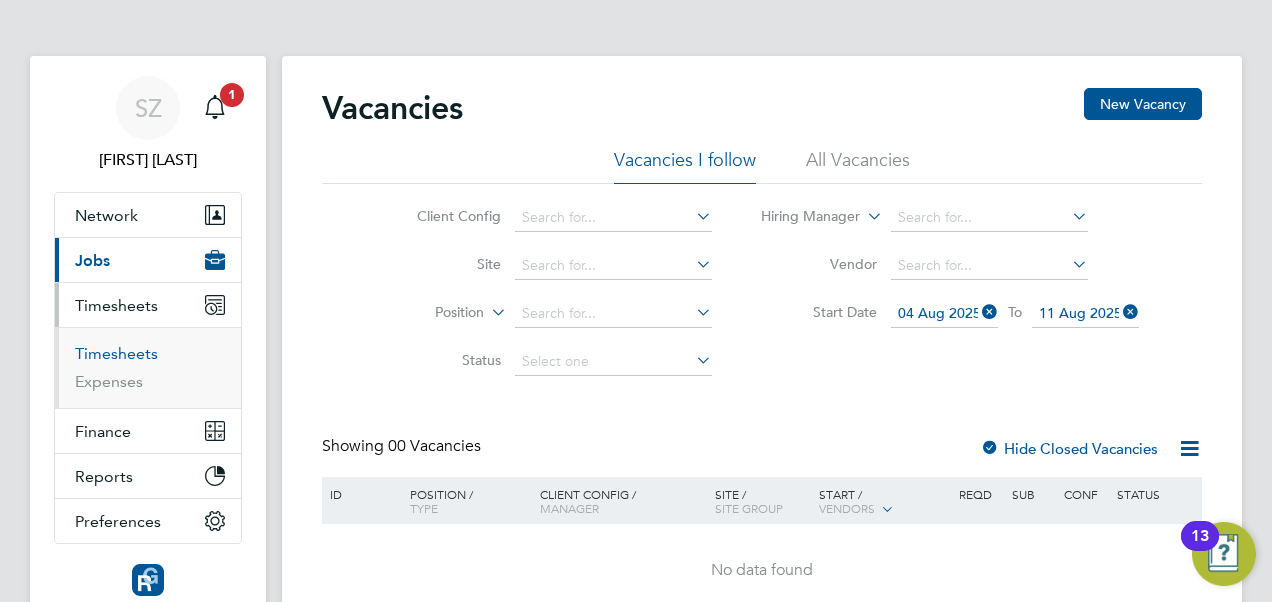 click on "Timesheets" at bounding box center [116, 353] 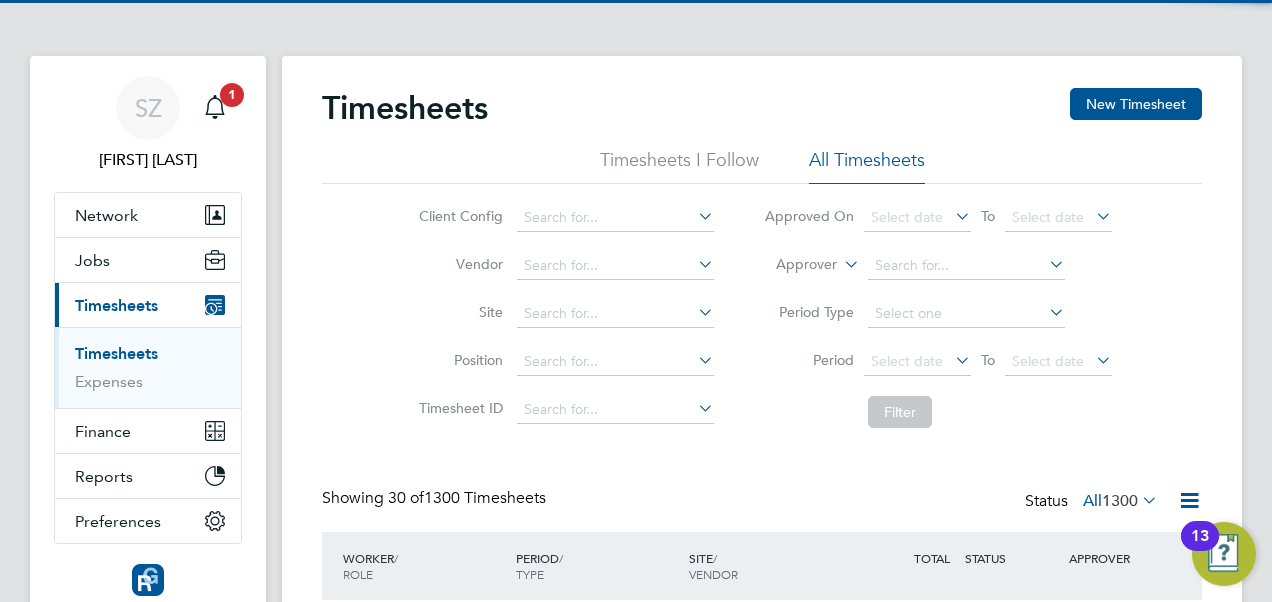 scroll, scrollTop: 10, scrollLeft: 10, axis: both 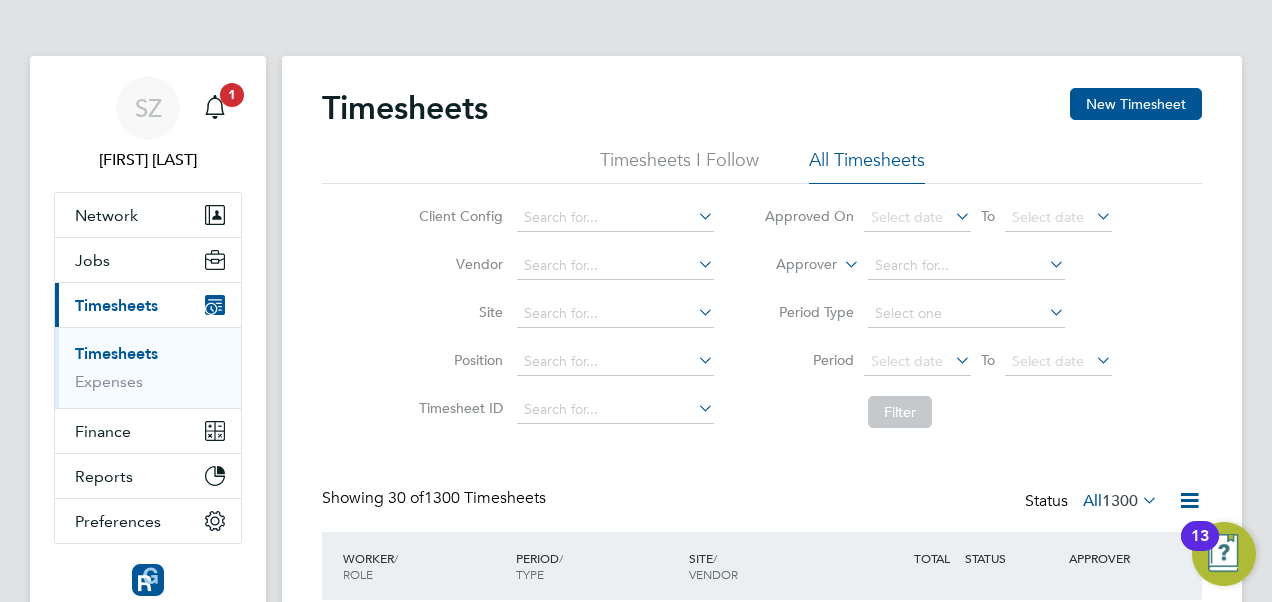 click 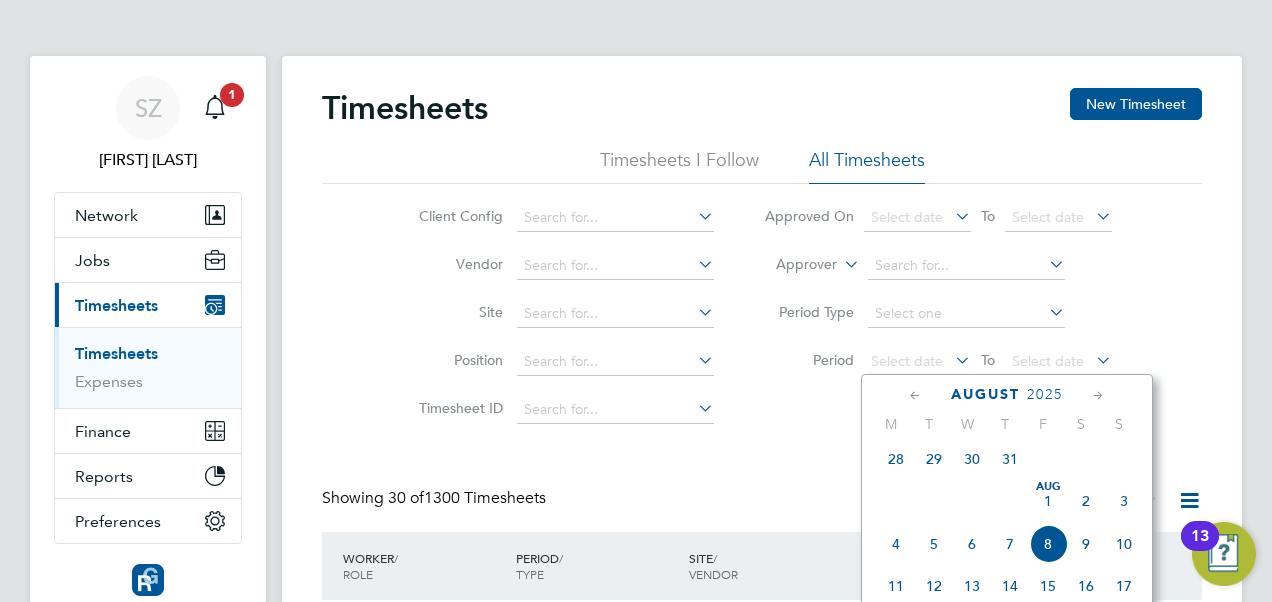 click on "4" 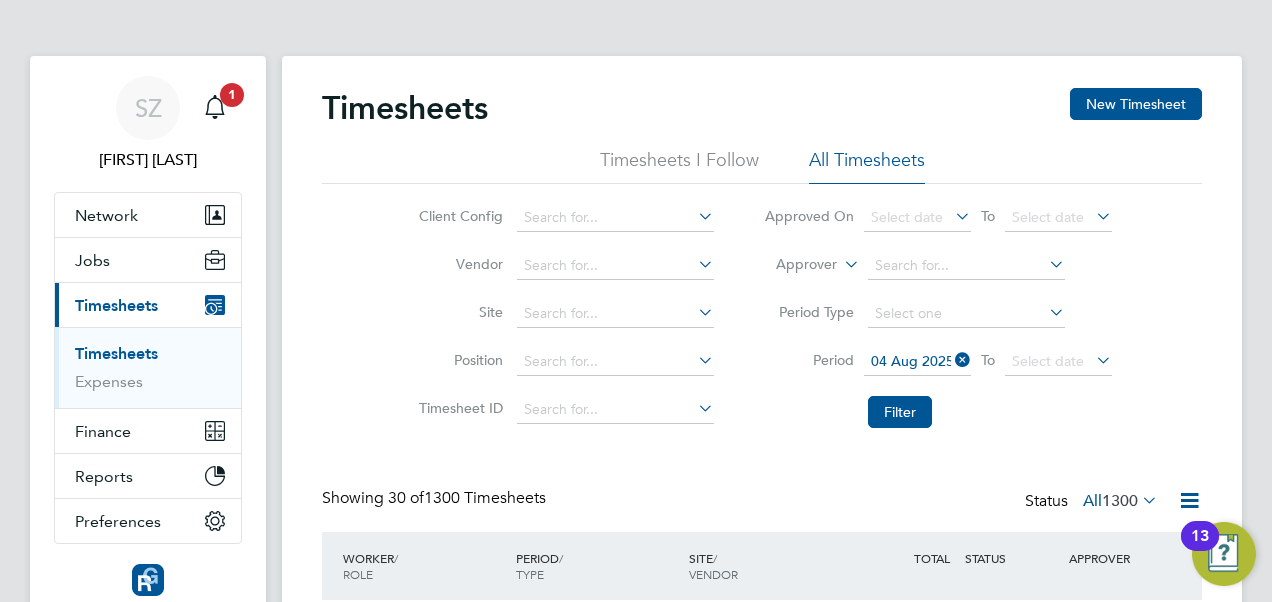 click 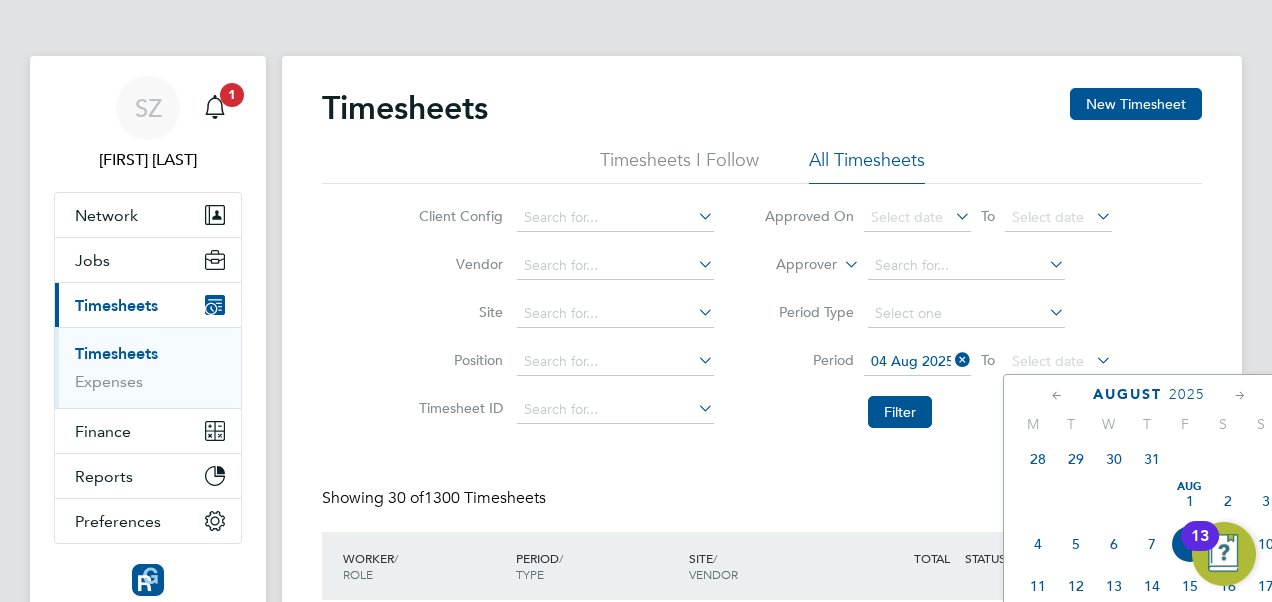 click on "10" 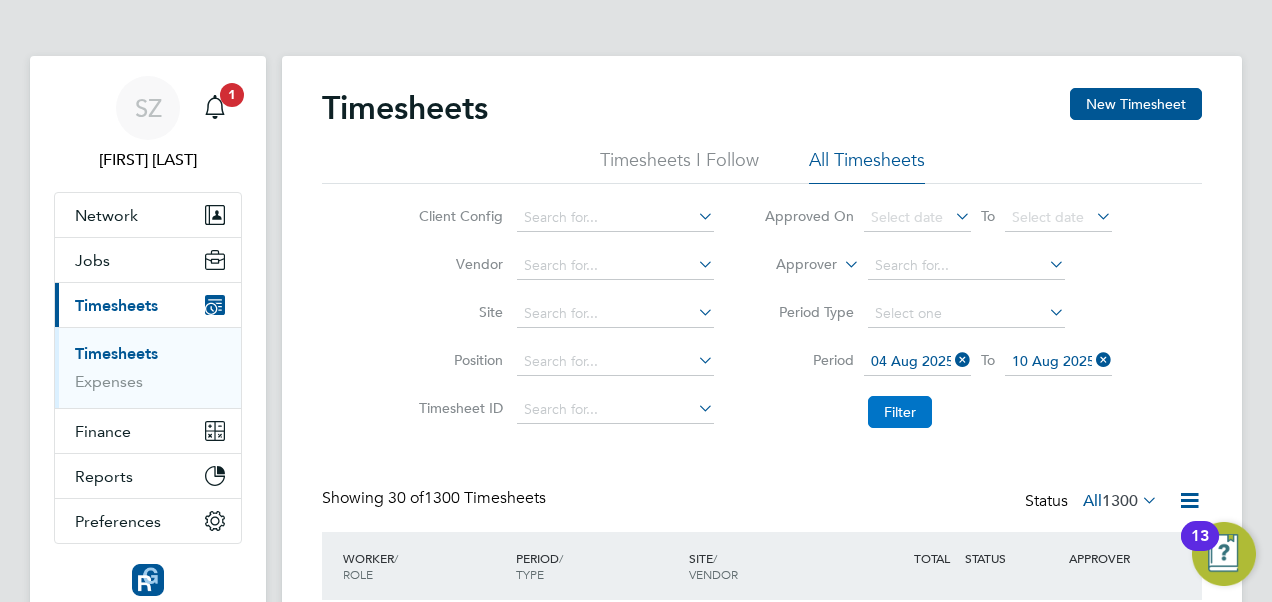 click on "Filter" 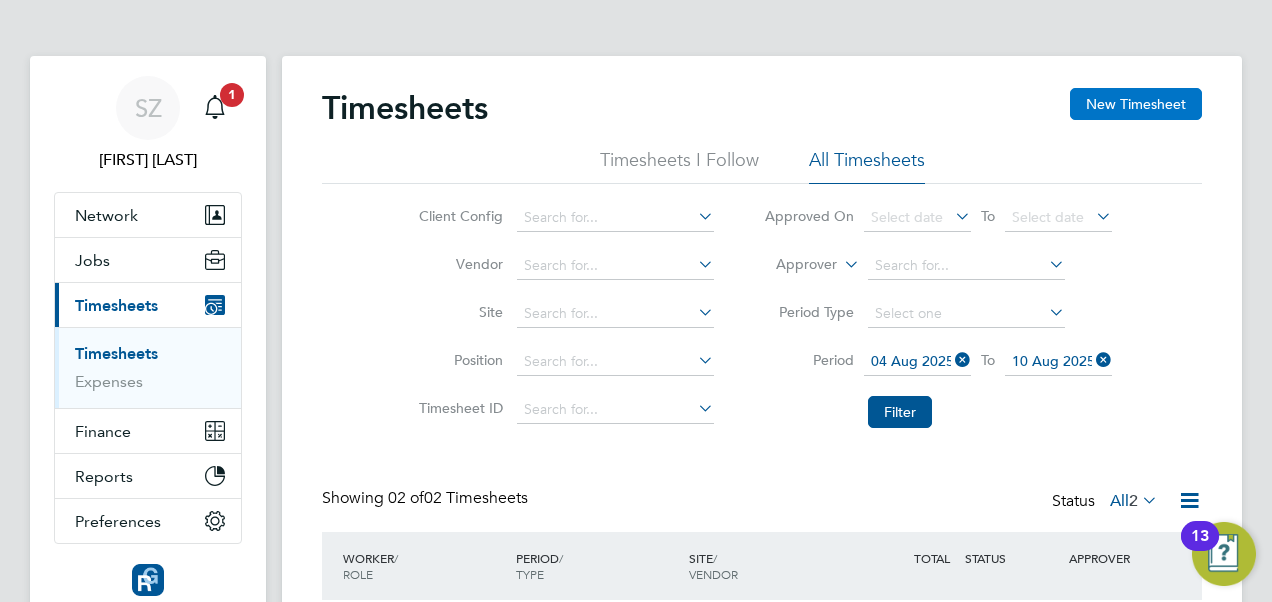 click on "New Timesheet" 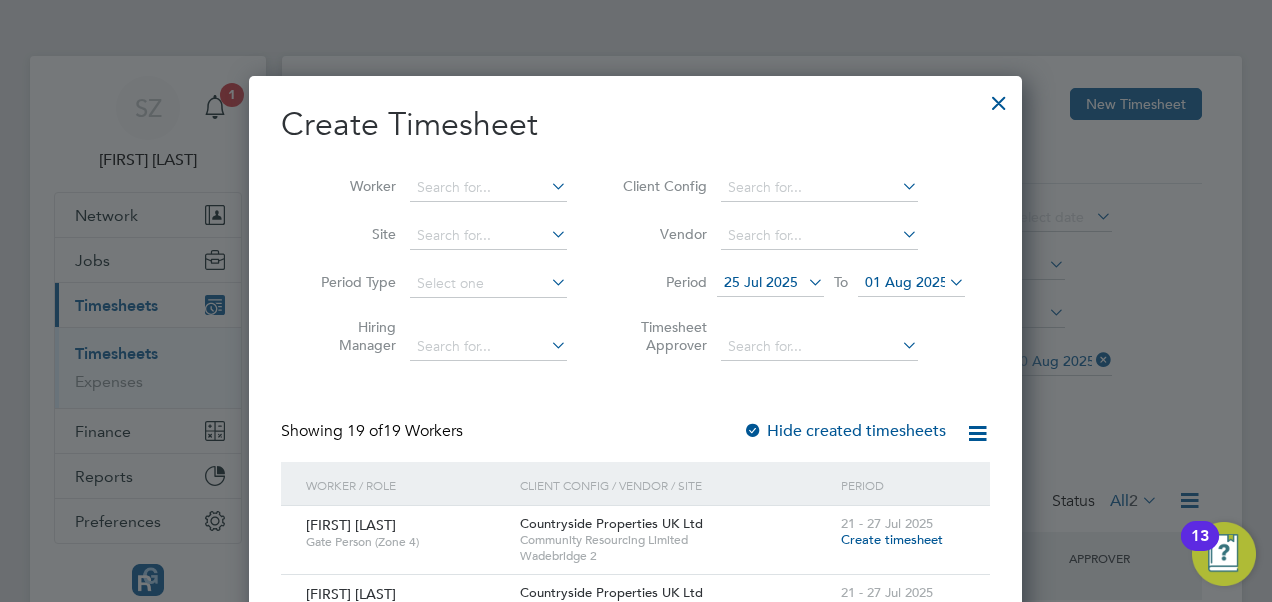click on "25 Jul 2025" at bounding box center (761, 282) 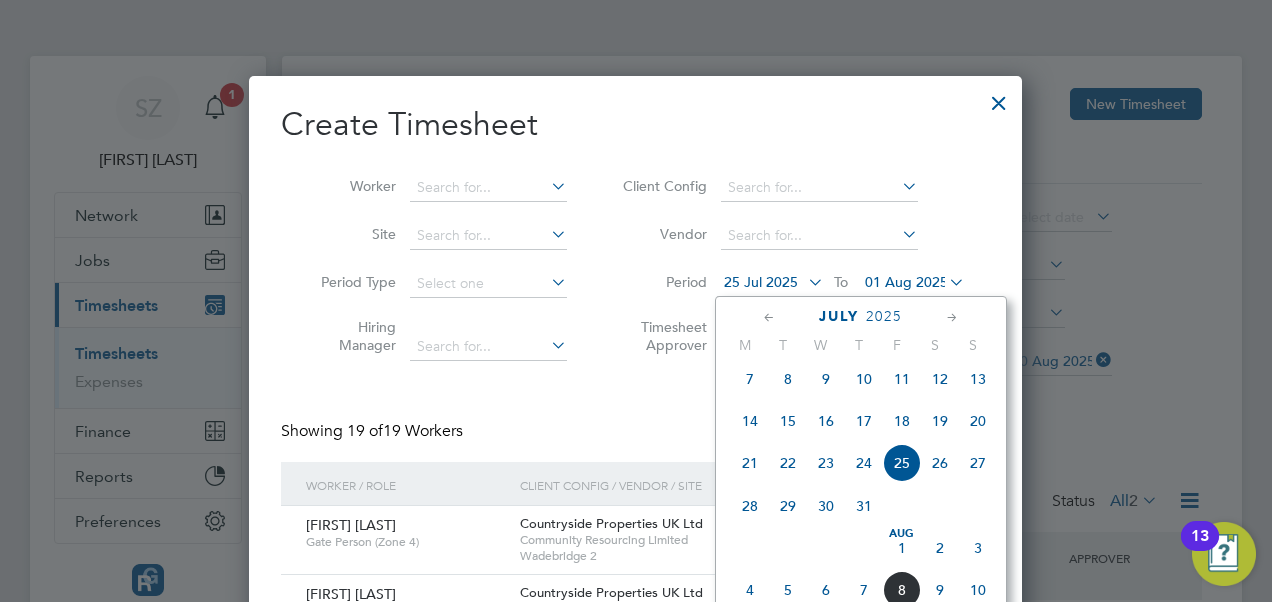 click on "July 2025" 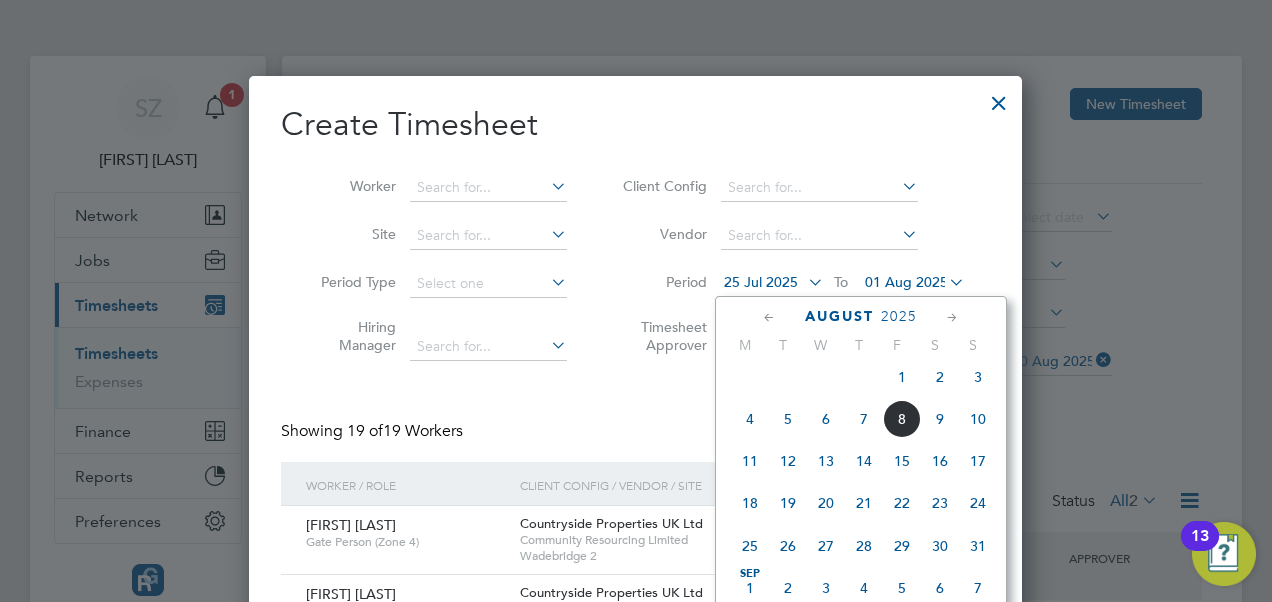 click on "4" 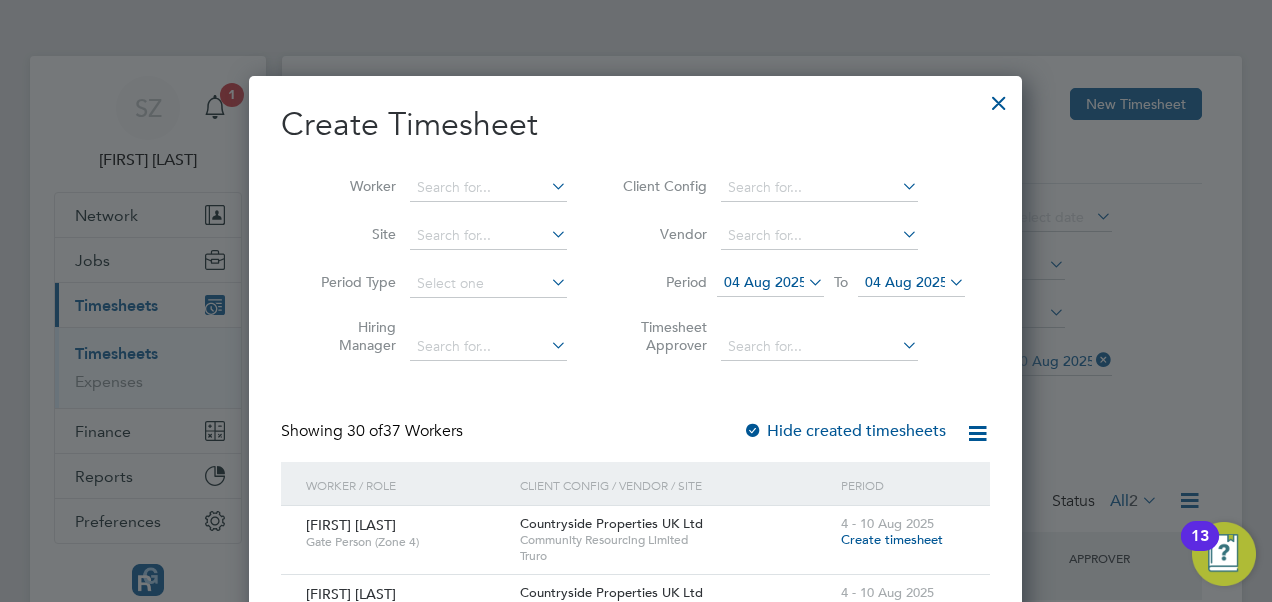 click at bounding box center (945, 282) 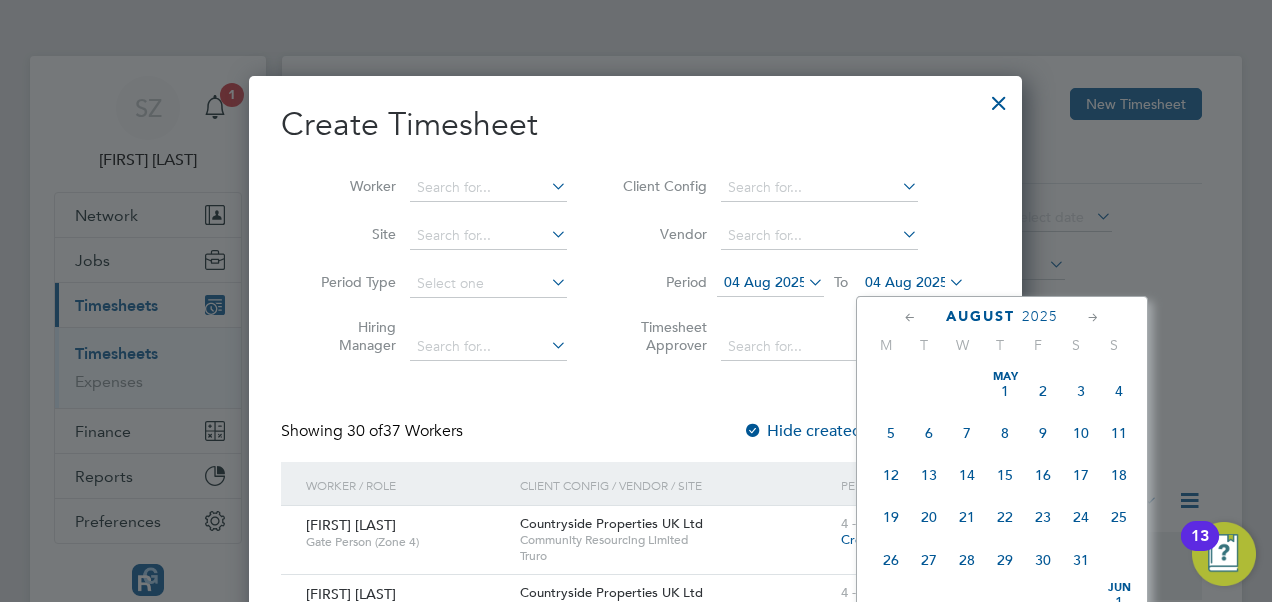 scroll, scrollTop: 643, scrollLeft: 0, axis: vertical 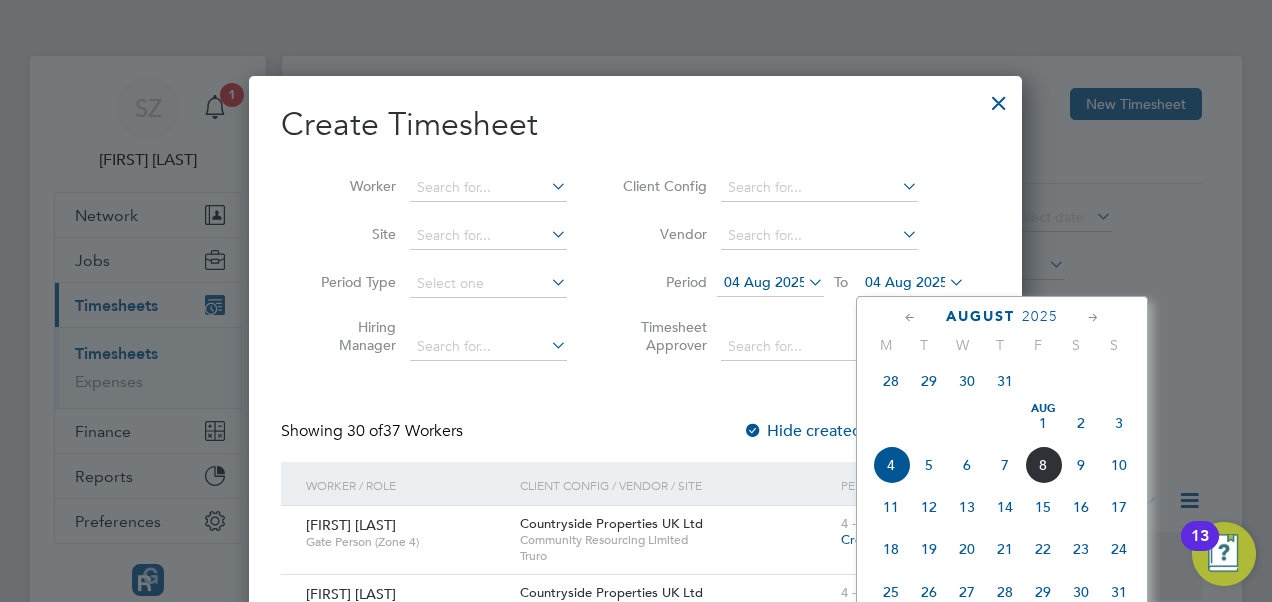 click on "10" 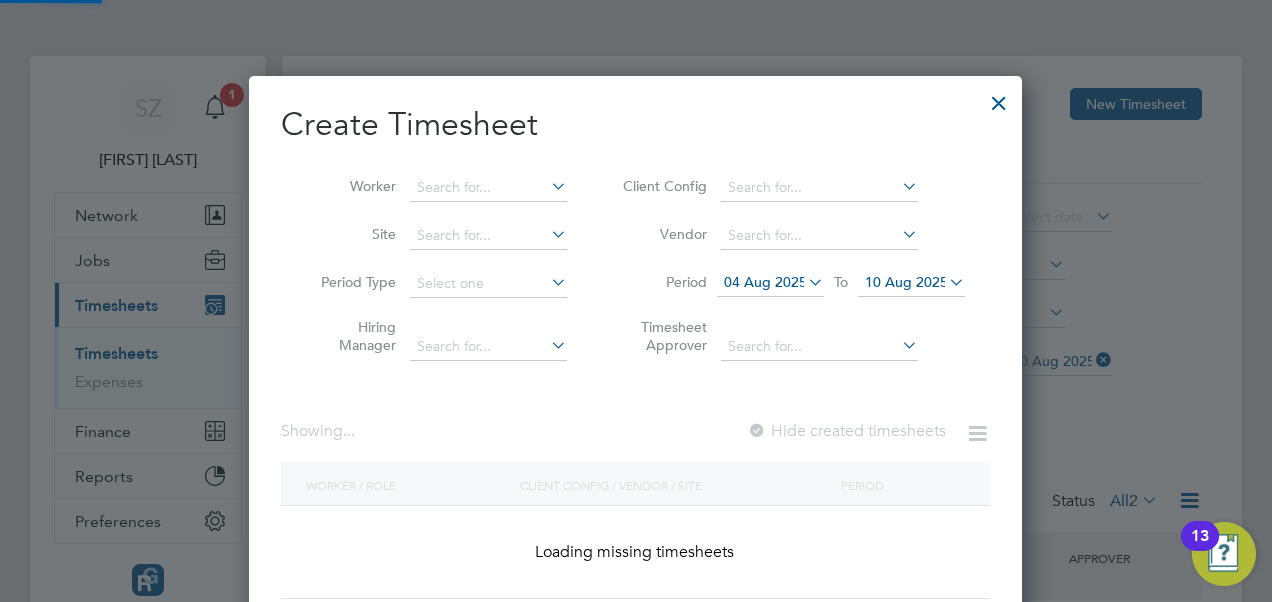 scroll, scrollTop: 10, scrollLeft: 9, axis: both 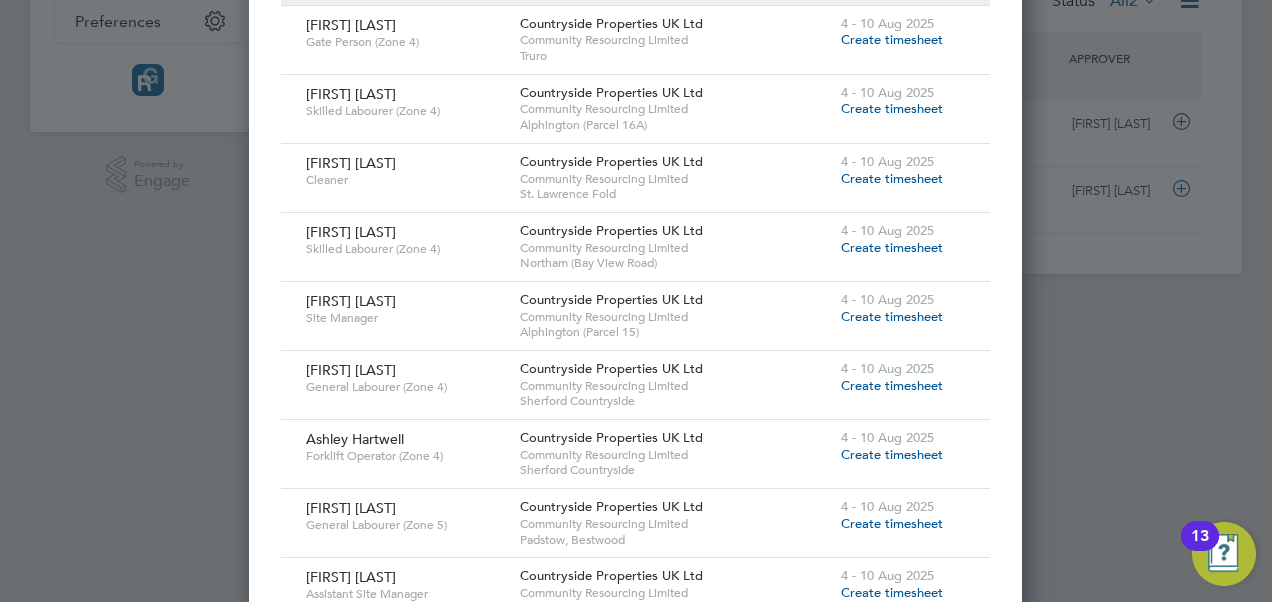 click on "Create timesheet" at bounding box center [892, 316] 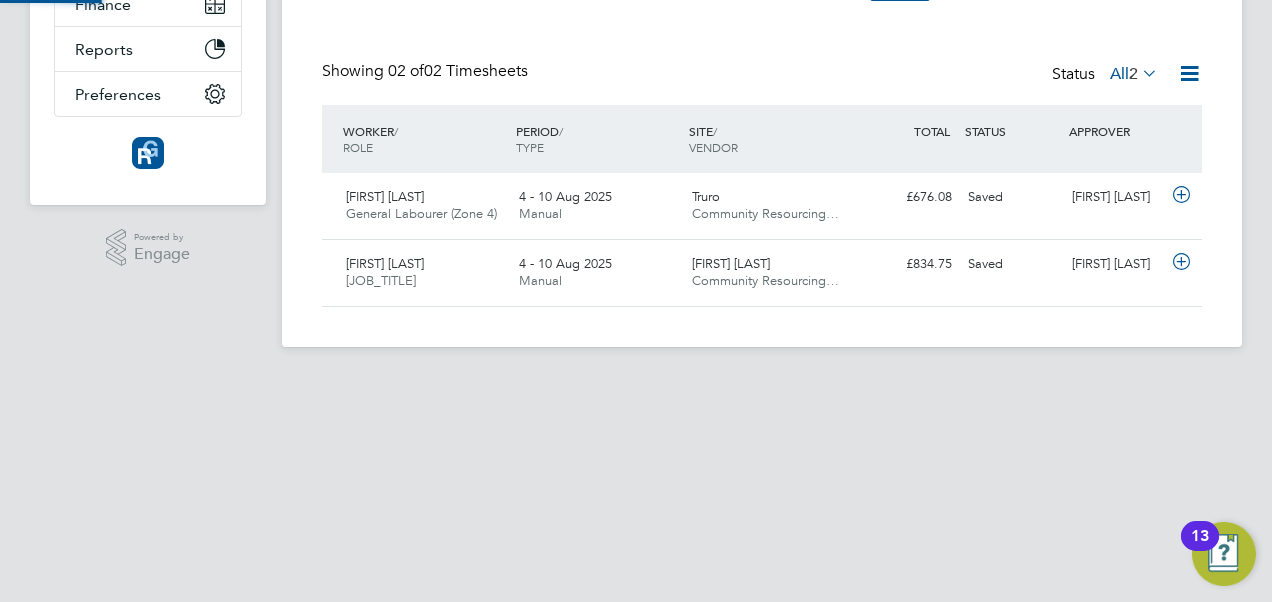 scroll, scrollTop: 223, scrollLeft: 0, axis: vertical 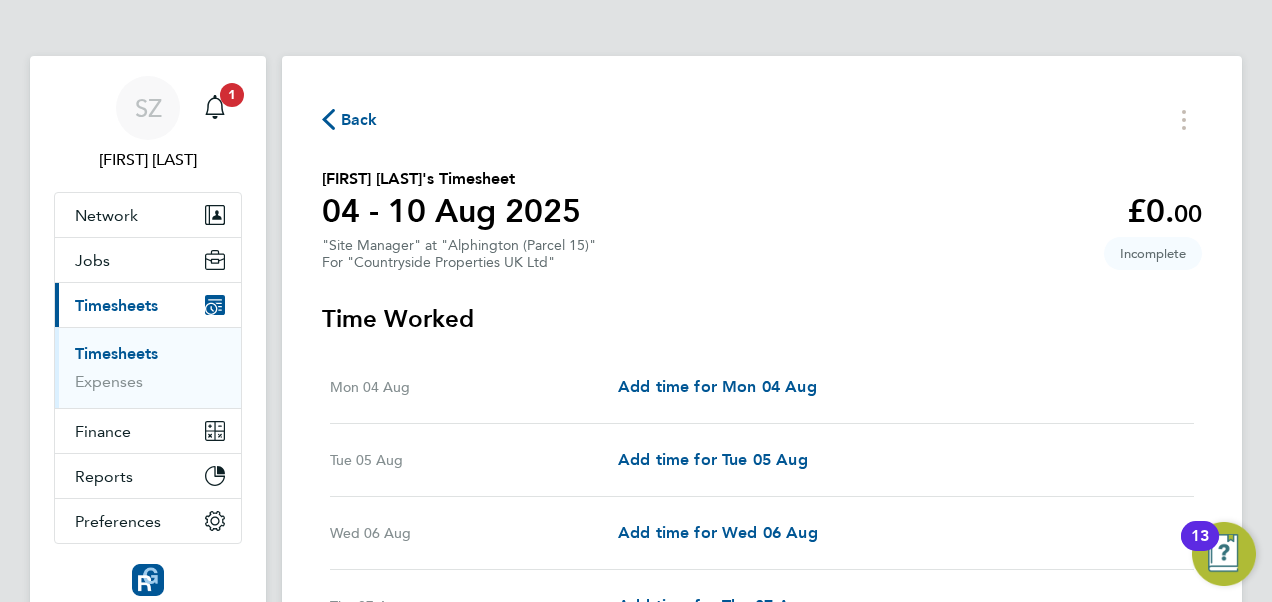 click on "Back" 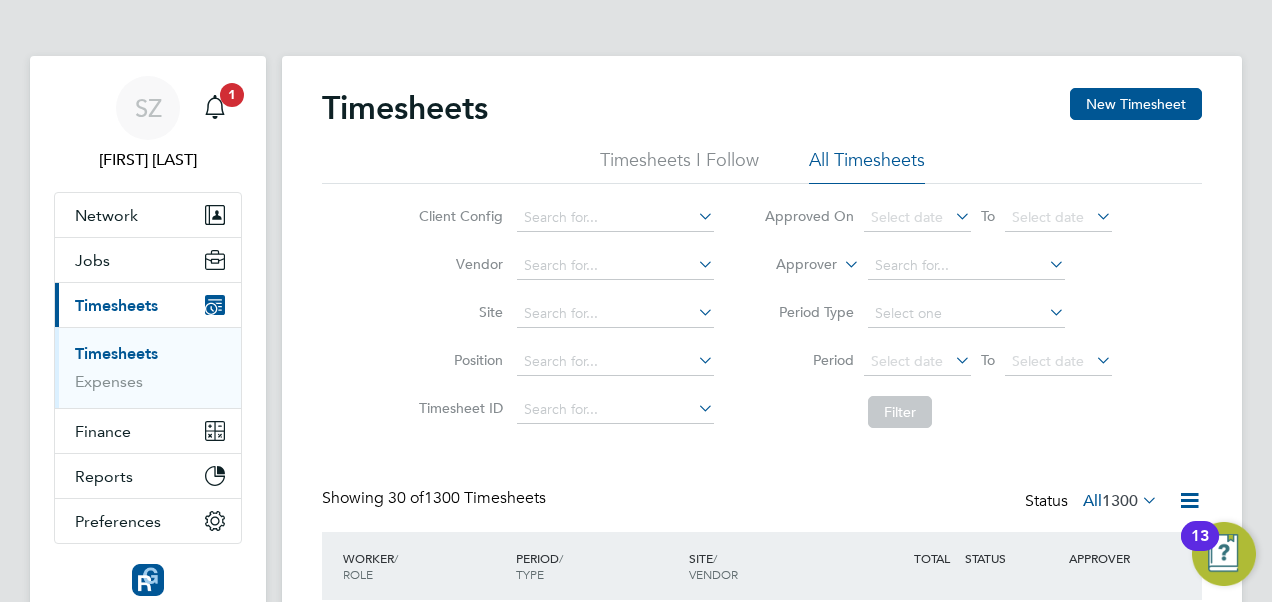 click 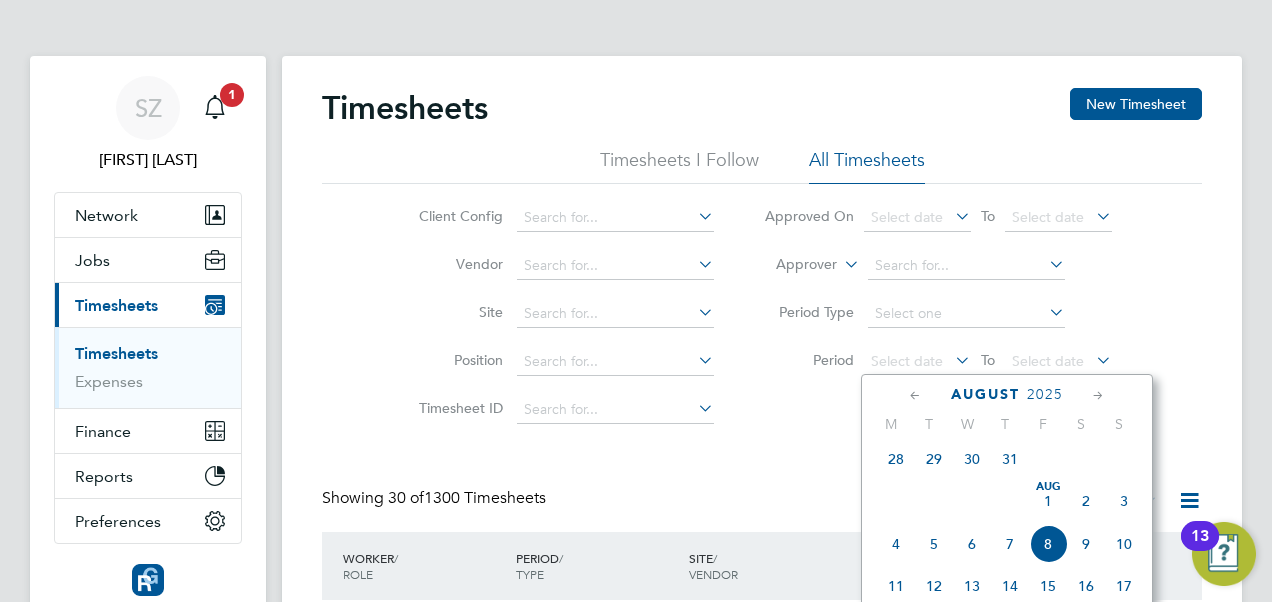 click on "4" 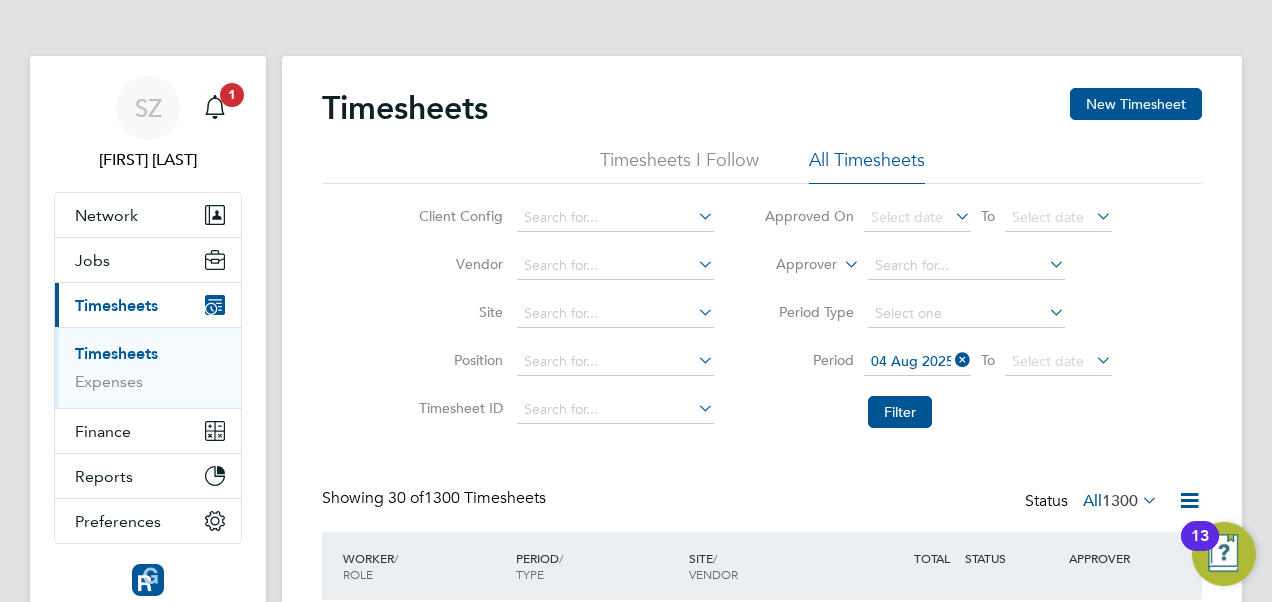 click 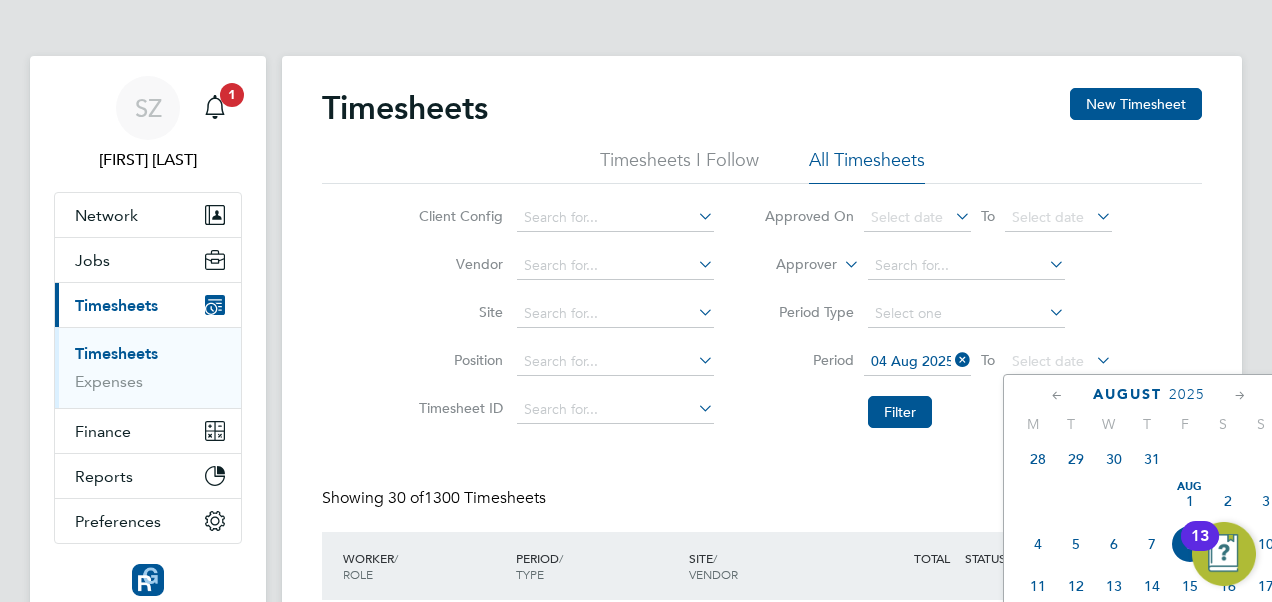 click on "10" 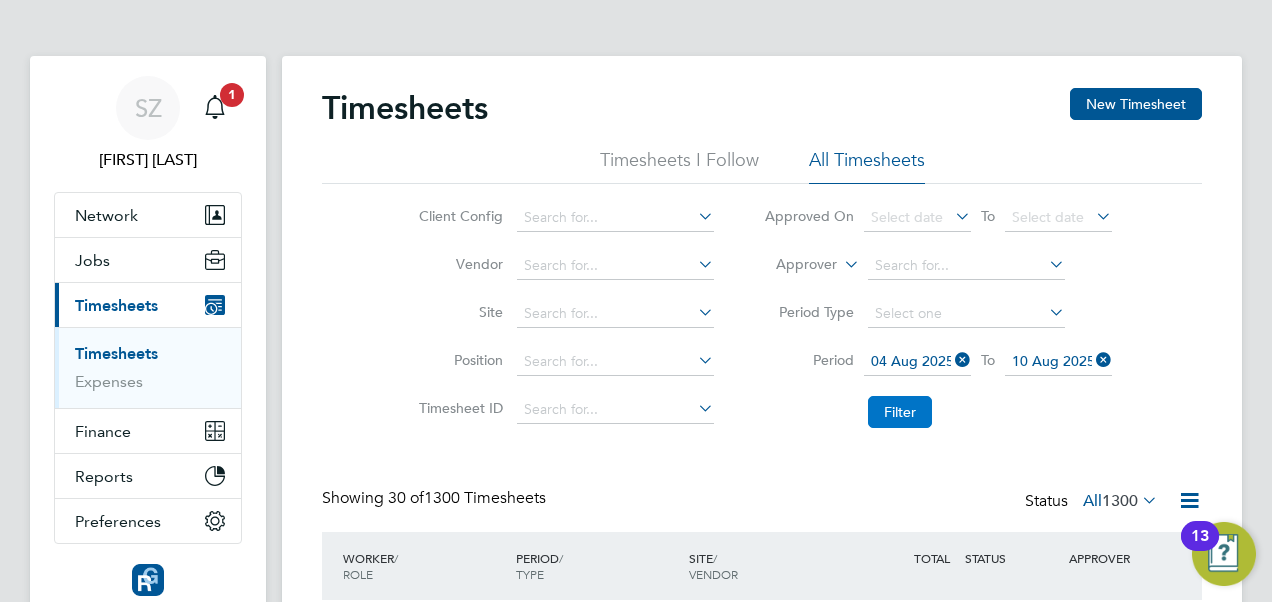 click on "Filter" 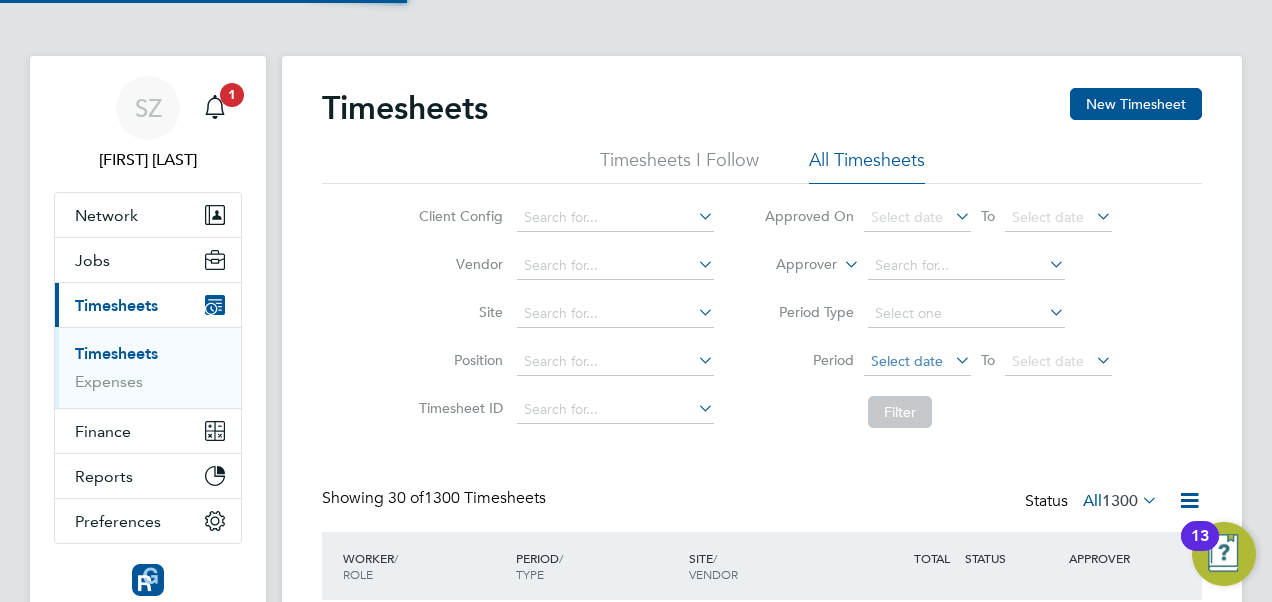 scroll, scrollTop: 162, scrollLeft: 0, axis: vertical 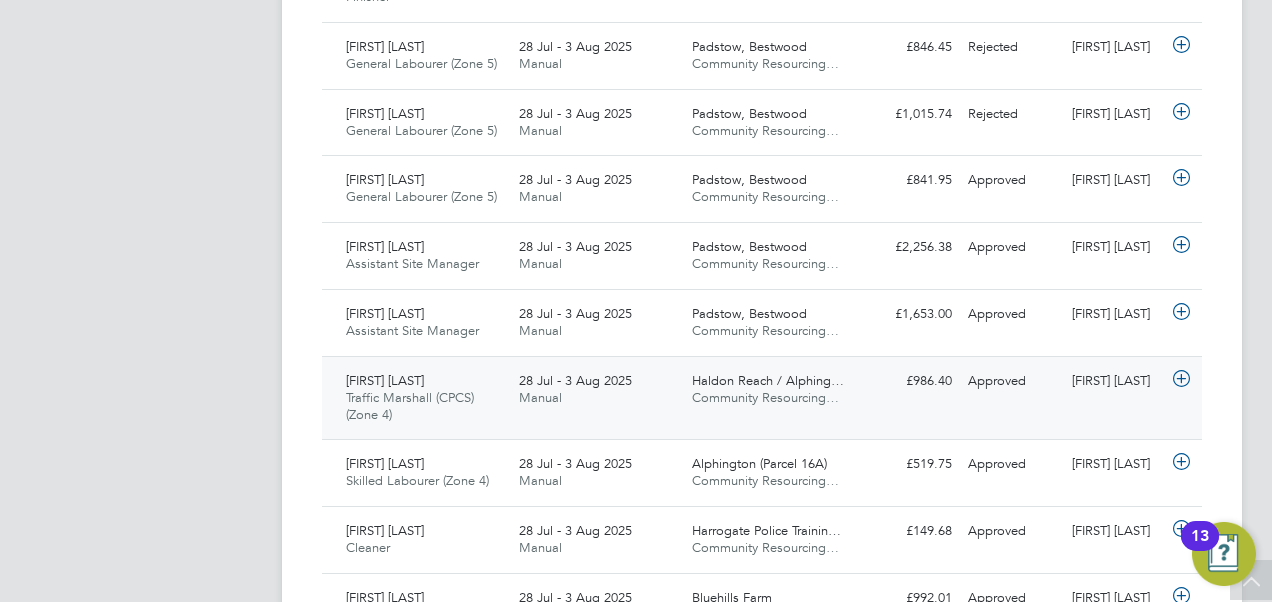 click 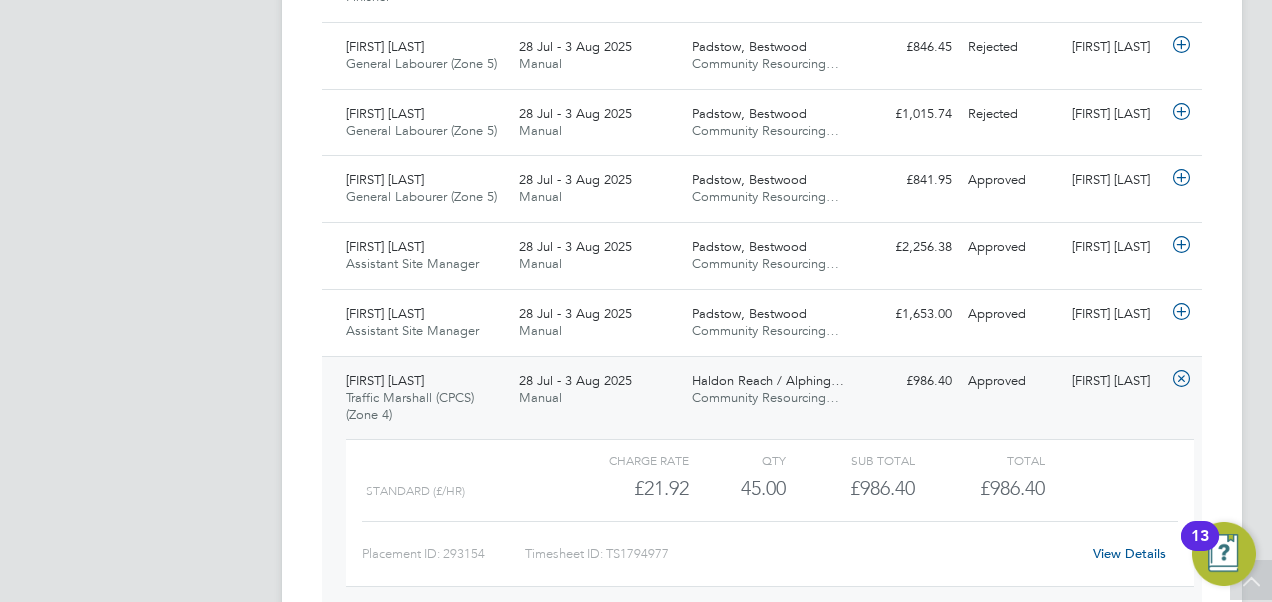 click 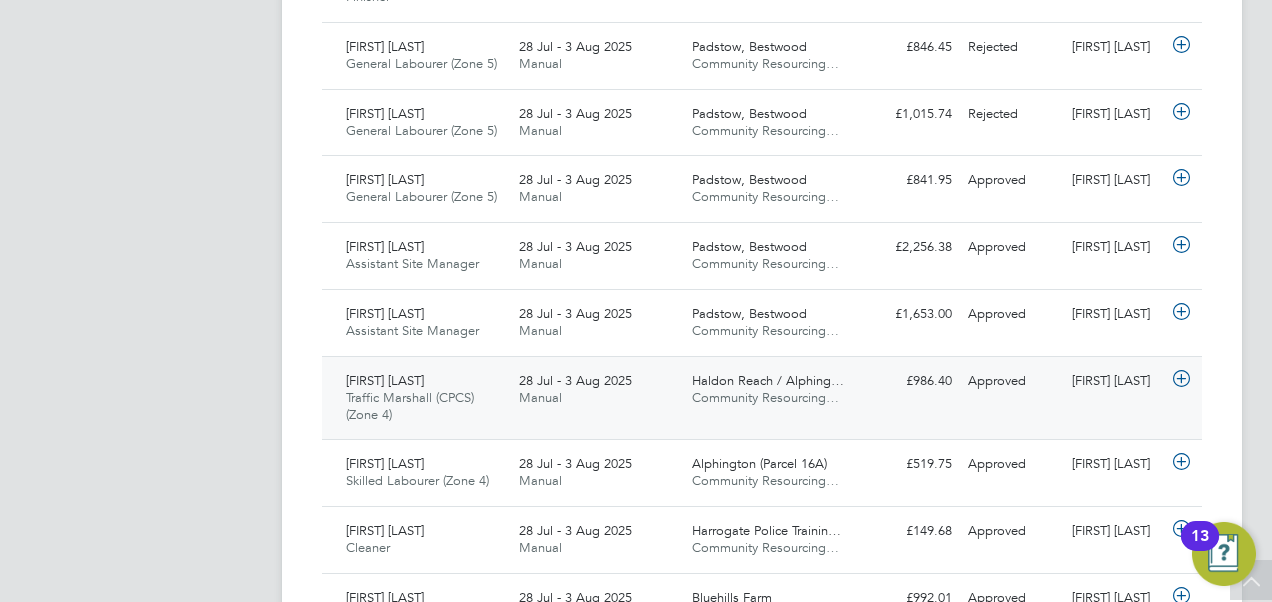 click 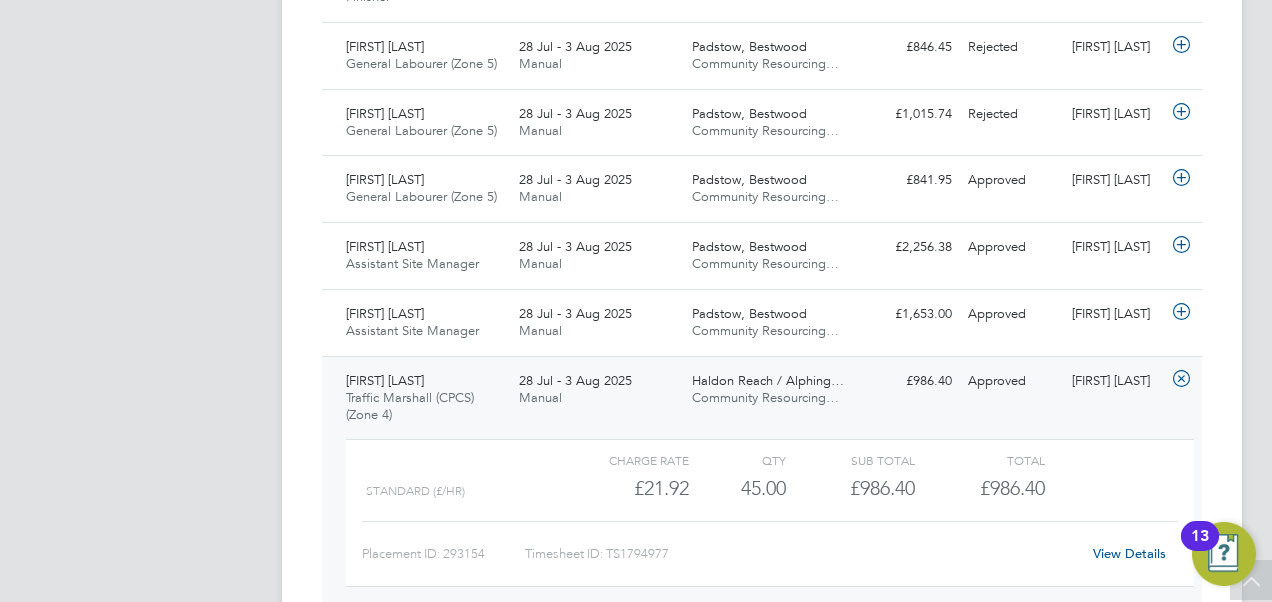click 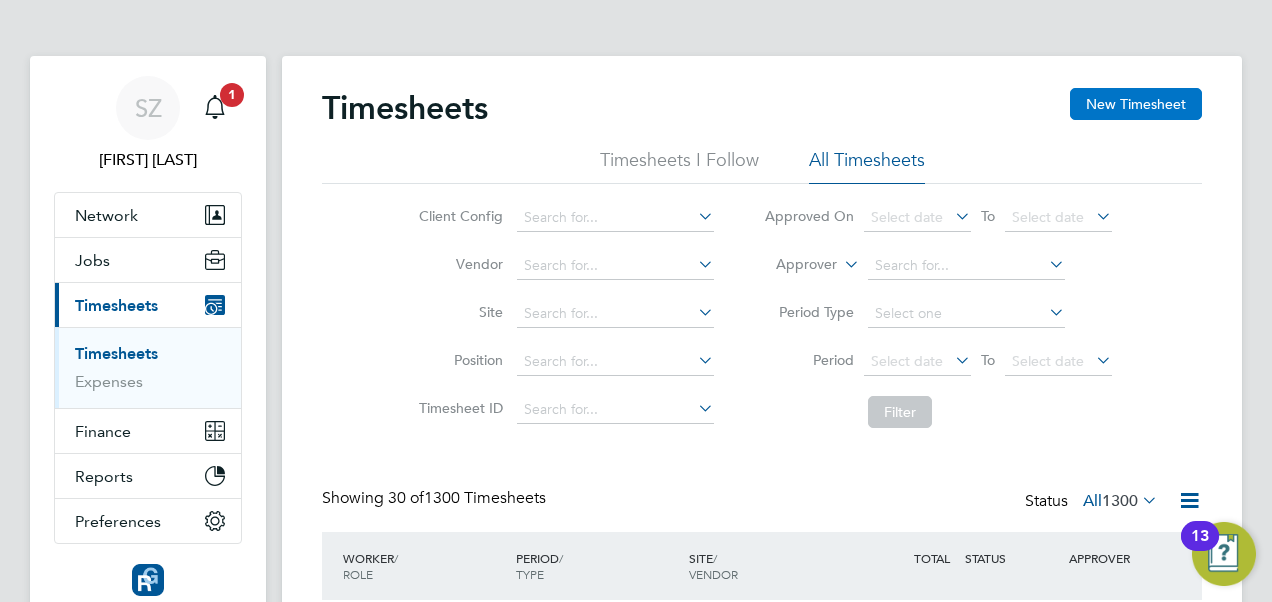 click on "New Timesheet" 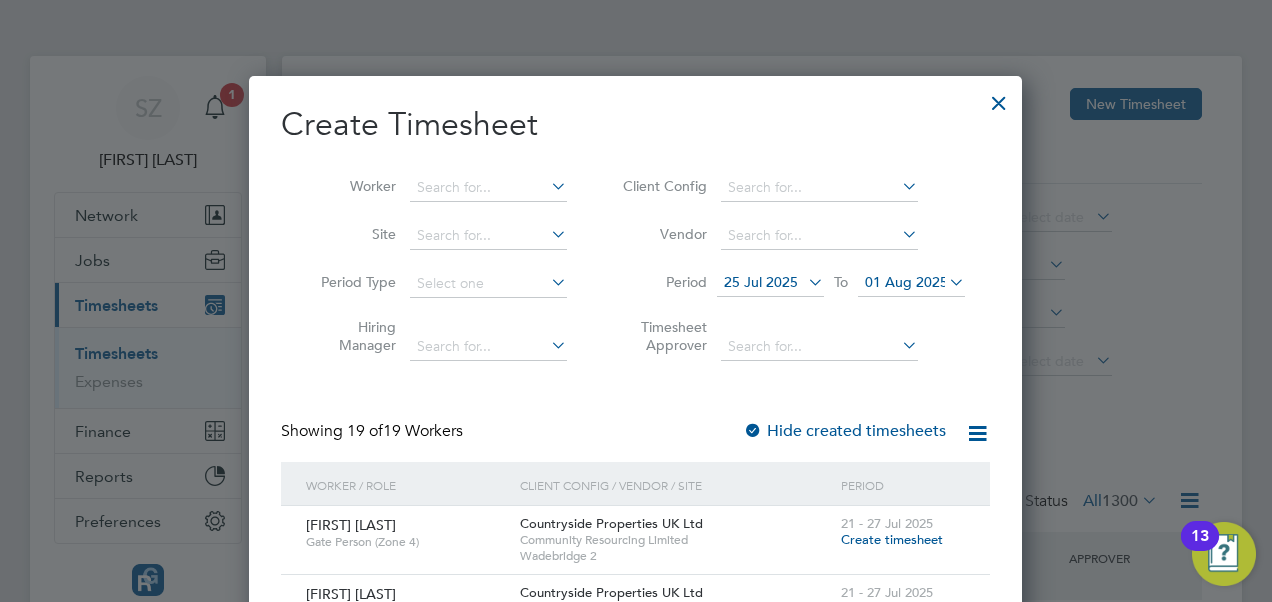 click at bounding box center (804, 282) 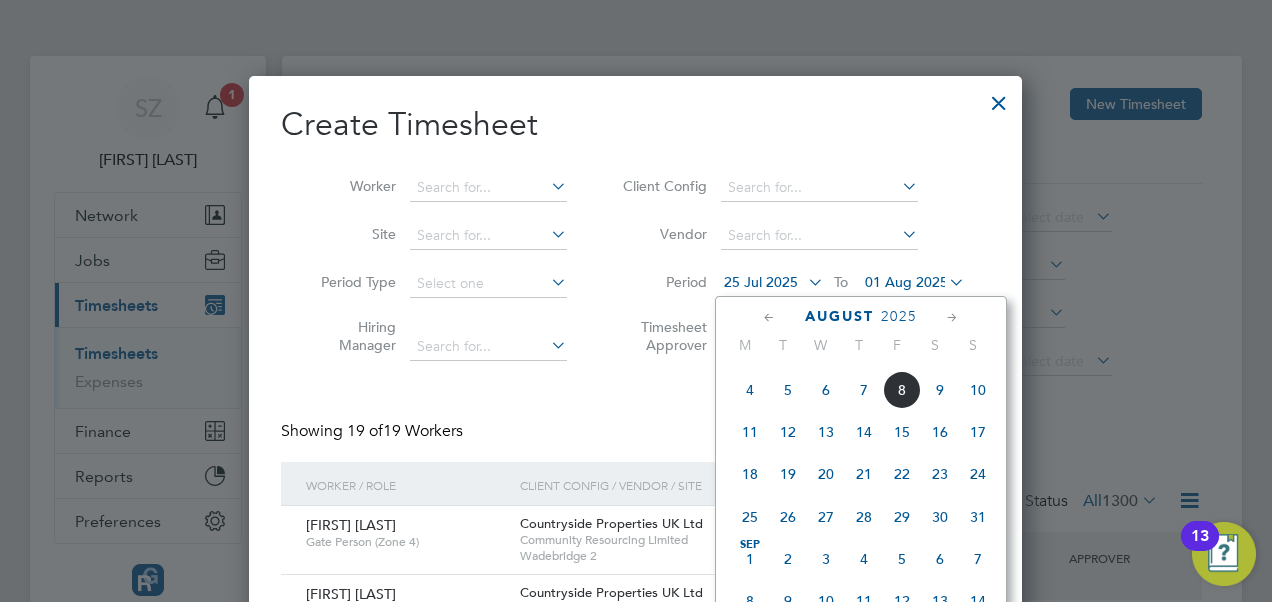 click on "4" 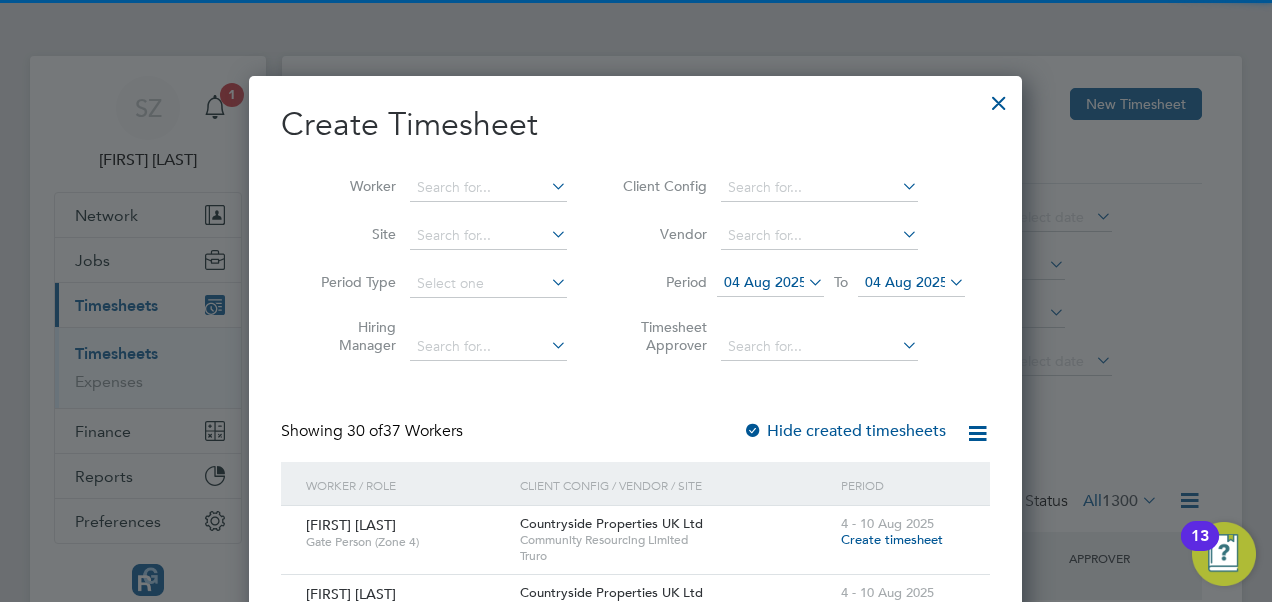 click on "04 Aug 2025" at bounding box center [906, 282] 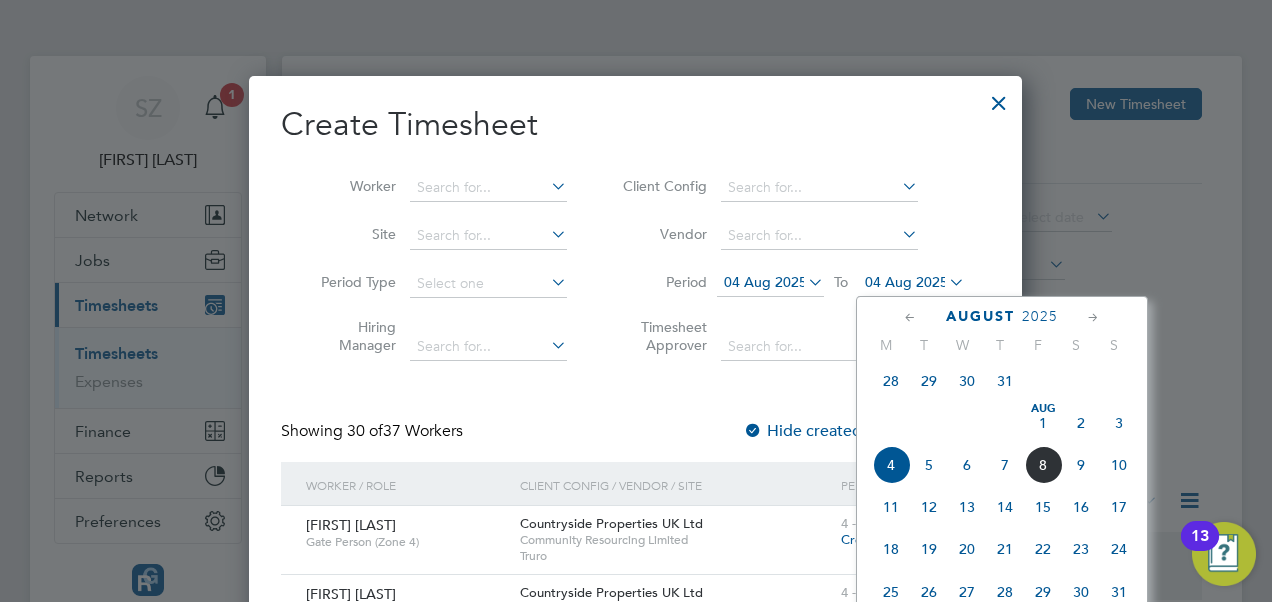 click on "10" 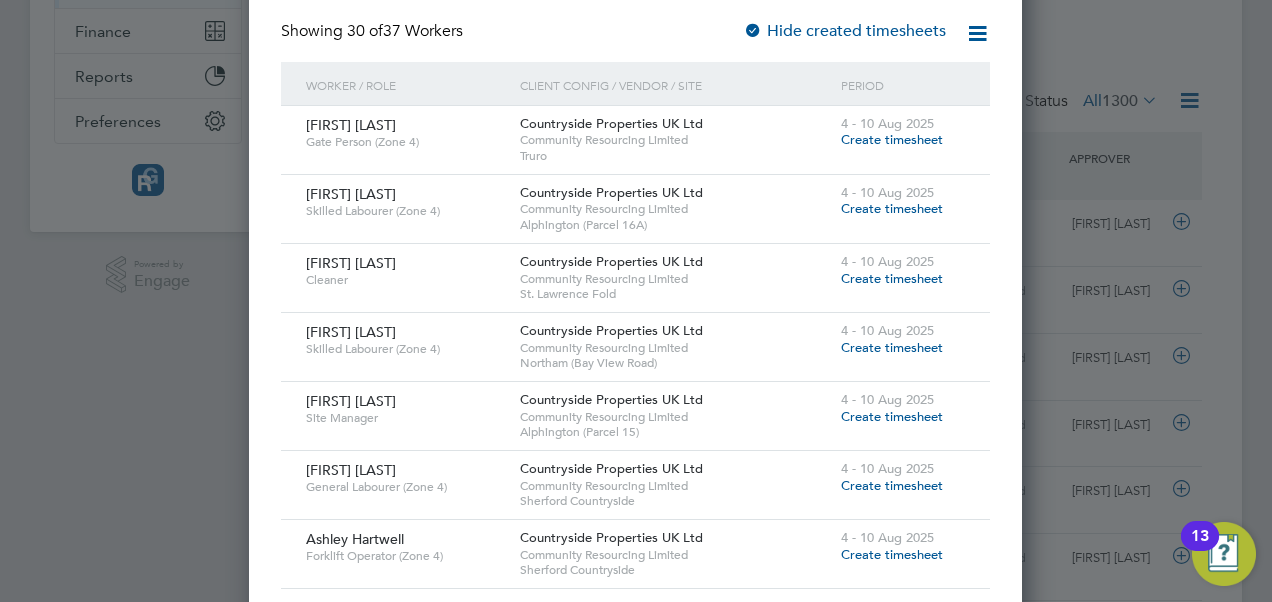 click on "Create timesheet" at bounding box center [892, 416] 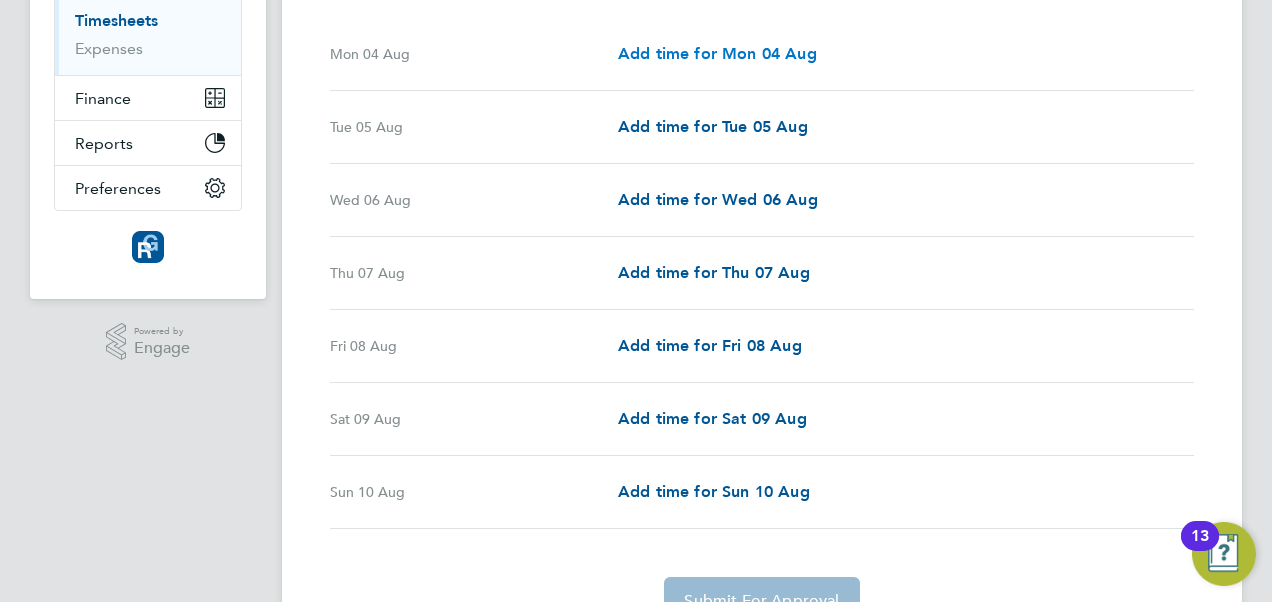 click on "Add time for Mon 04 Aug" at bounding box center [717, 53] 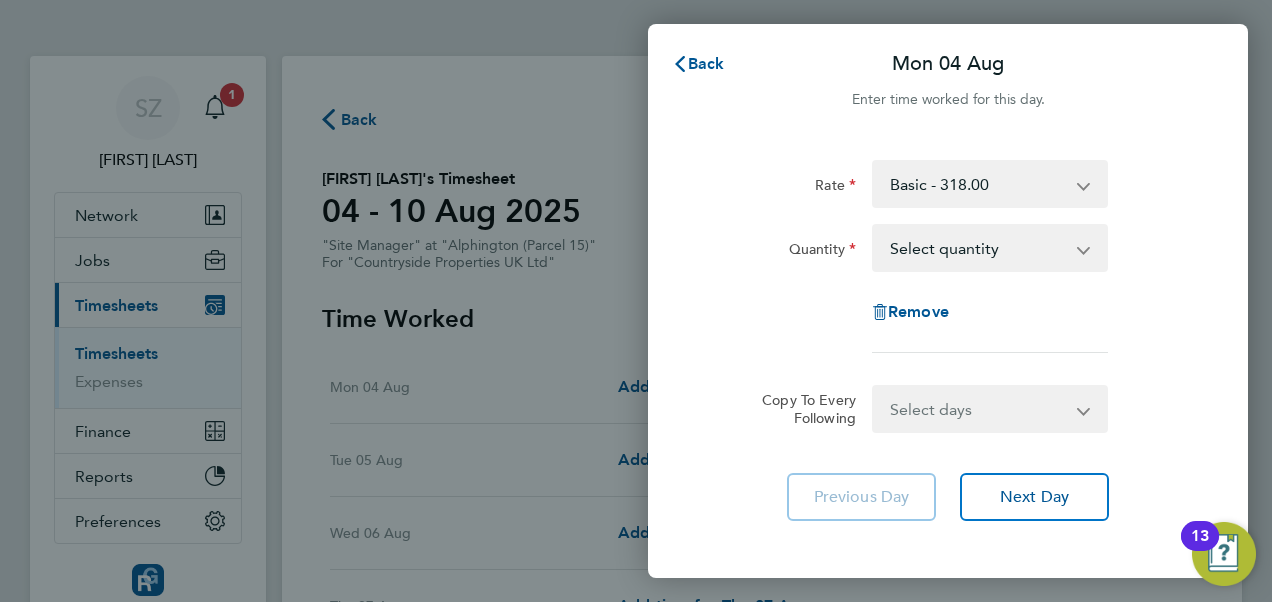 click on "Select days   Day   Weekday (Mon-Fri)   Weekend (Sat-Sun)   Tuesday   Wednesday   Thursday   Friday   Saturday   Sunday" at bounding box center (979, 409) 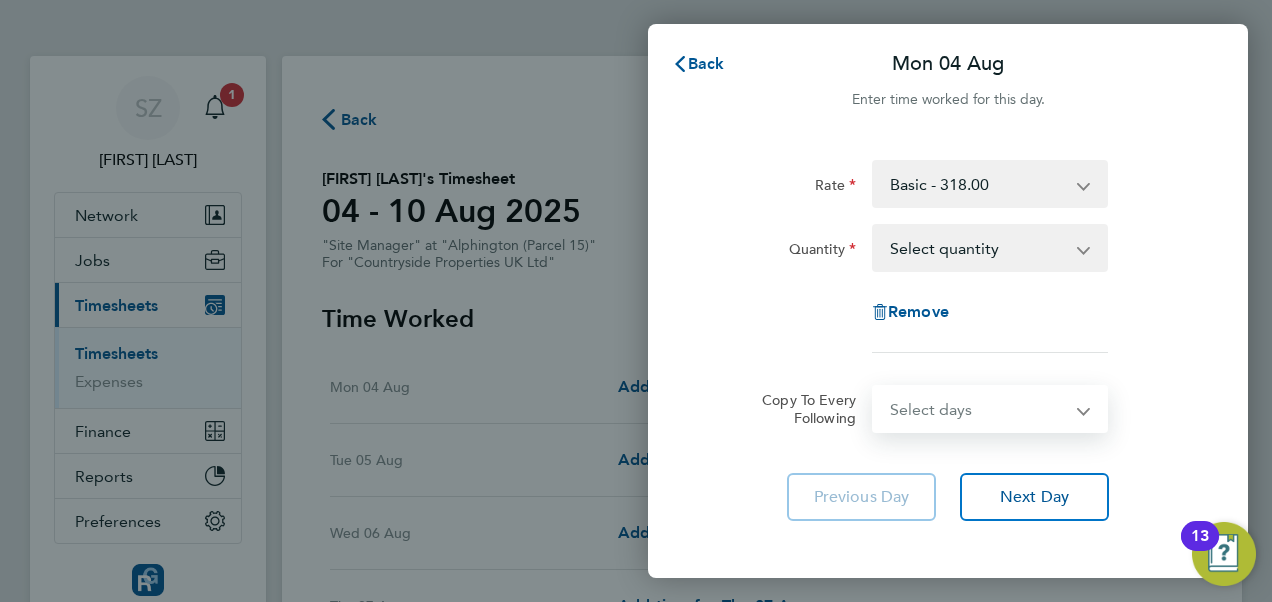 select on "WEEKDAY" 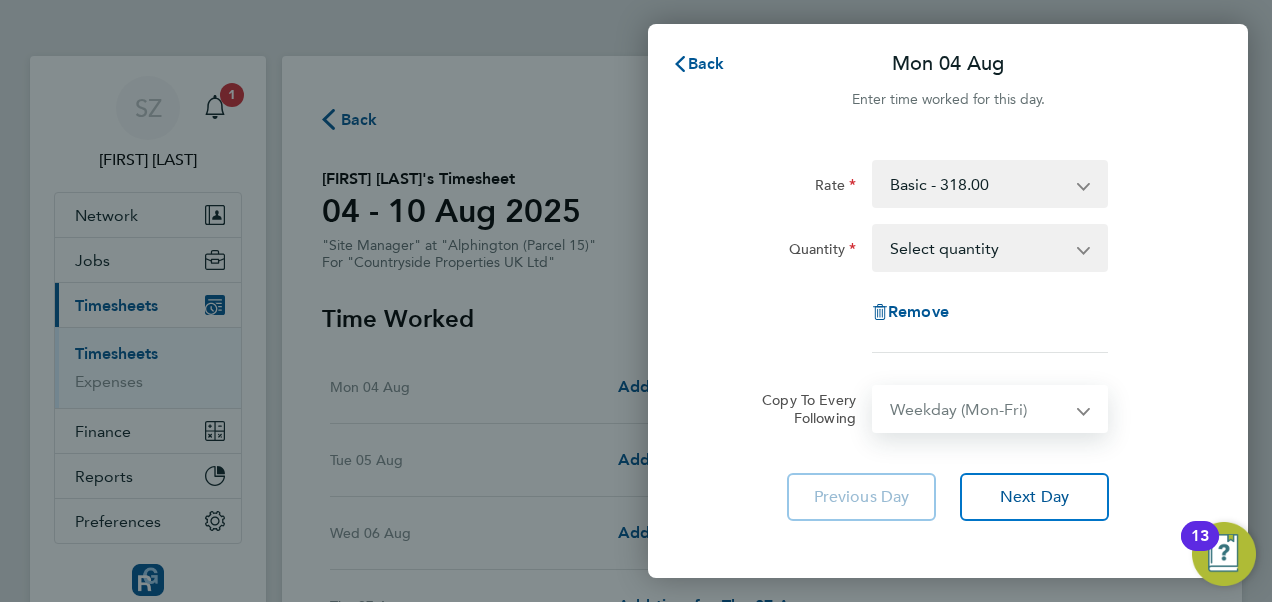 click on "Select days   Day   Weekday (Mon-Fri)   Weekend (Sat-Sun)   Tuesday   Wednesday   Thursday   Friday   Saturday   Sunday" at bounding box center [979, 409] 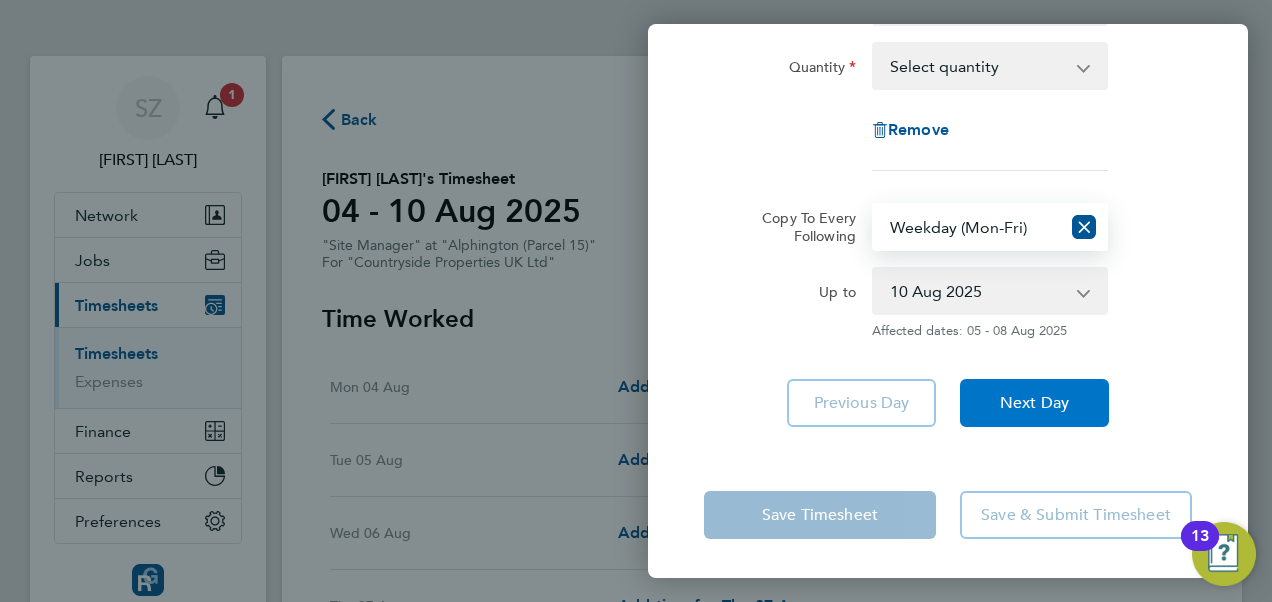 click on "Next Day" 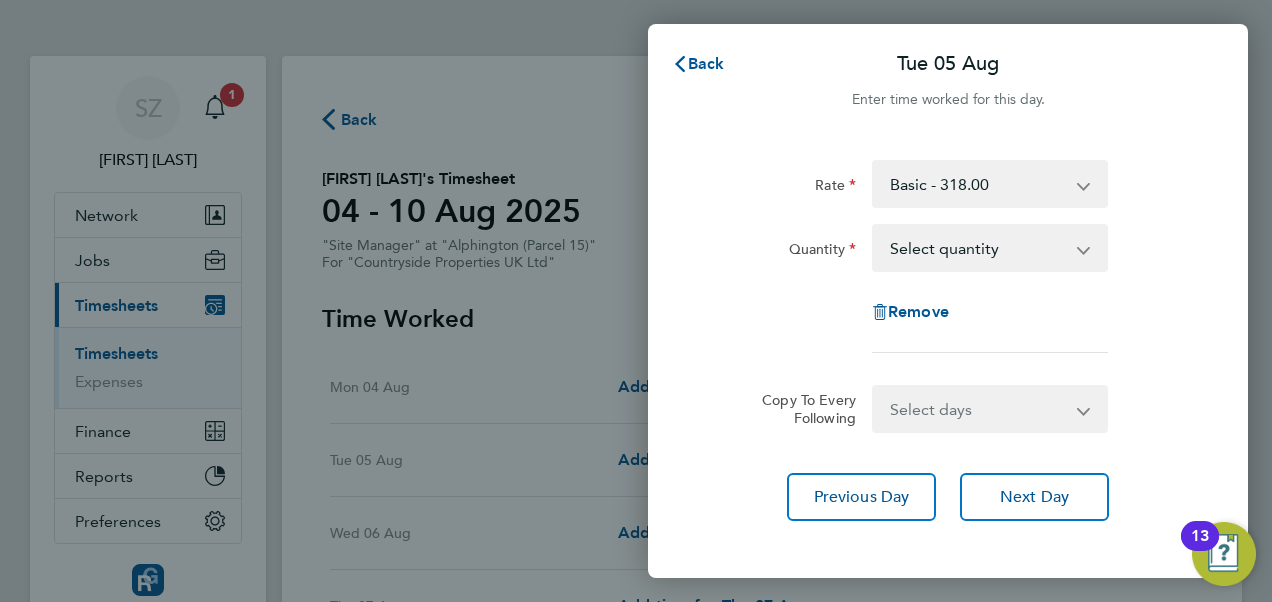 click on "Select days   Day   Weekday (Mon-Fri)   Weekend (Sat-Sun)   Wednesday   Thursday   Friday   Saturday   Sunday" at bounding box center [979, 409] 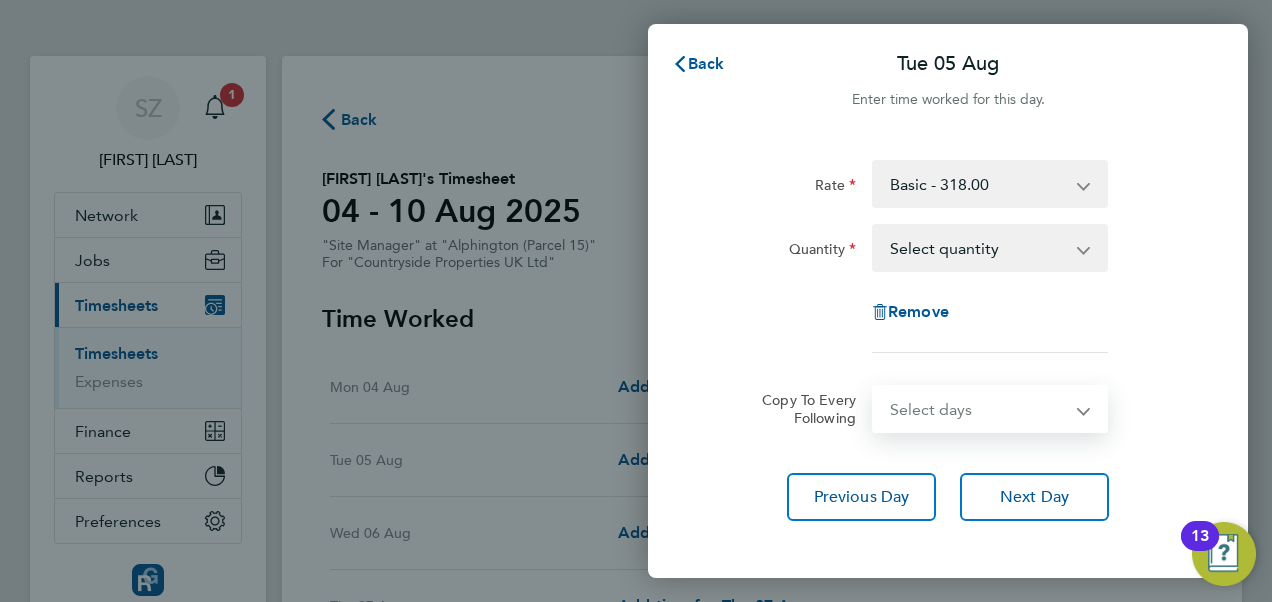 select on "WEEKDAY" 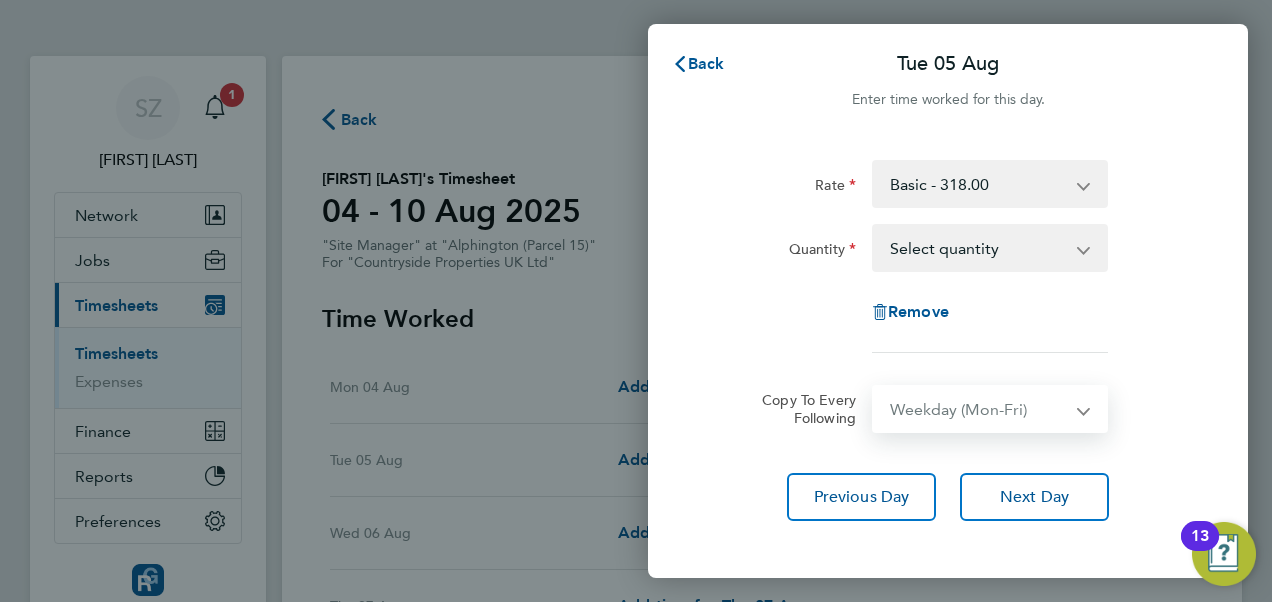 click on "Select days   Day   Weekday (Mon-Fri)   Weekend (Sat-Sun)   Wednesday   Thursday   Friday   Saturday   Sunday" at bounding box center (979, 409) 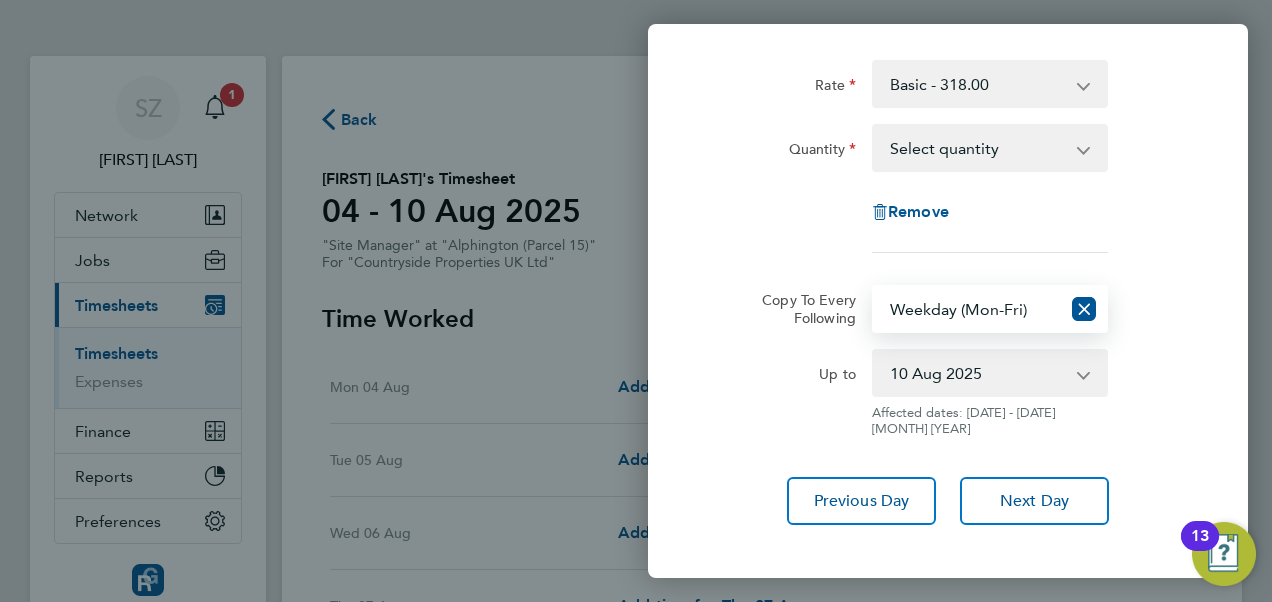 scroll, scrollTop: 182, scrollLeft: 0, axis: vertical 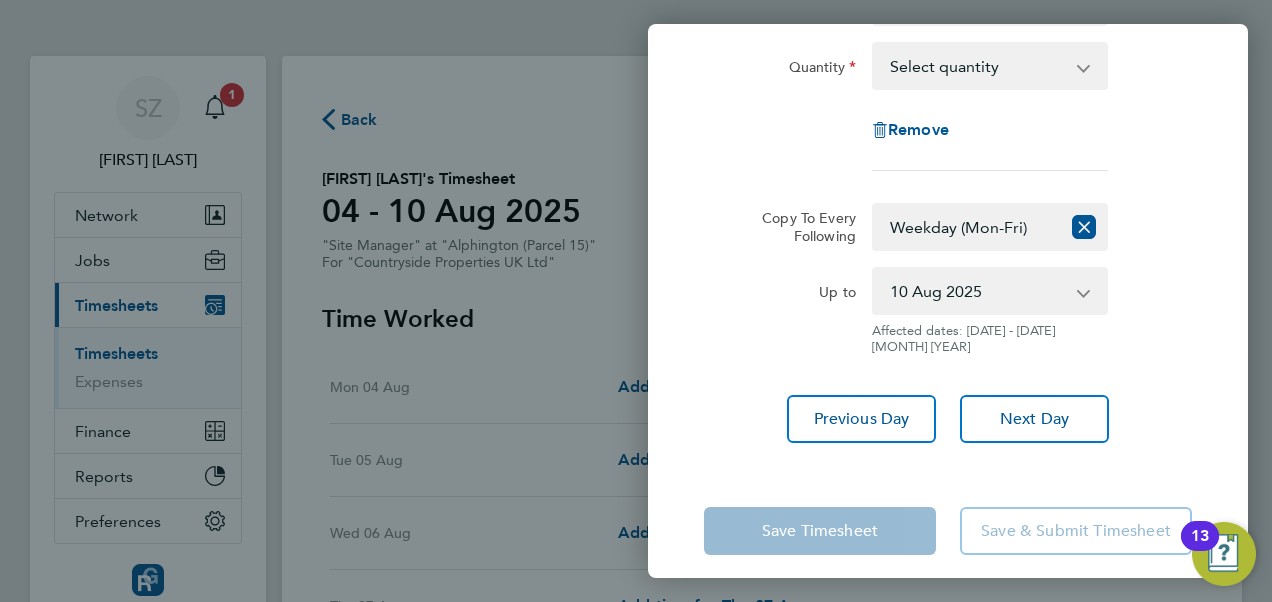 click 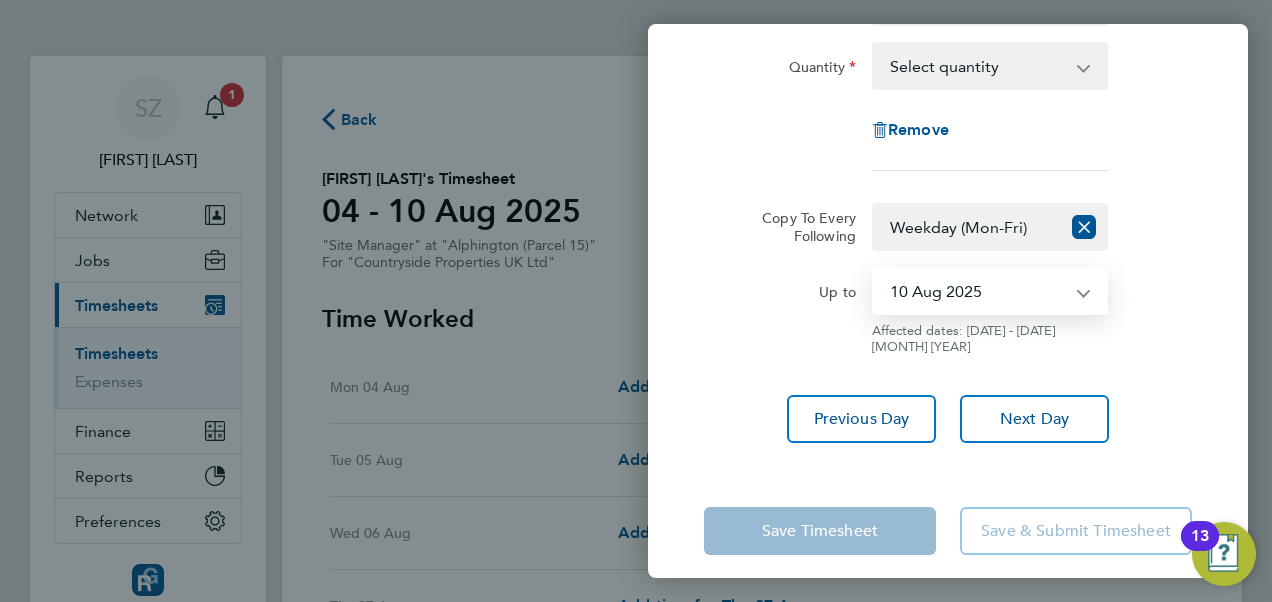 click on "[DATE] [MONTH]   [DATE] [MONTH]   [DATE] [MONTH]   [DATE] [MONTH]   [DATE] [MONTH]" at bounding box center (978, 291) 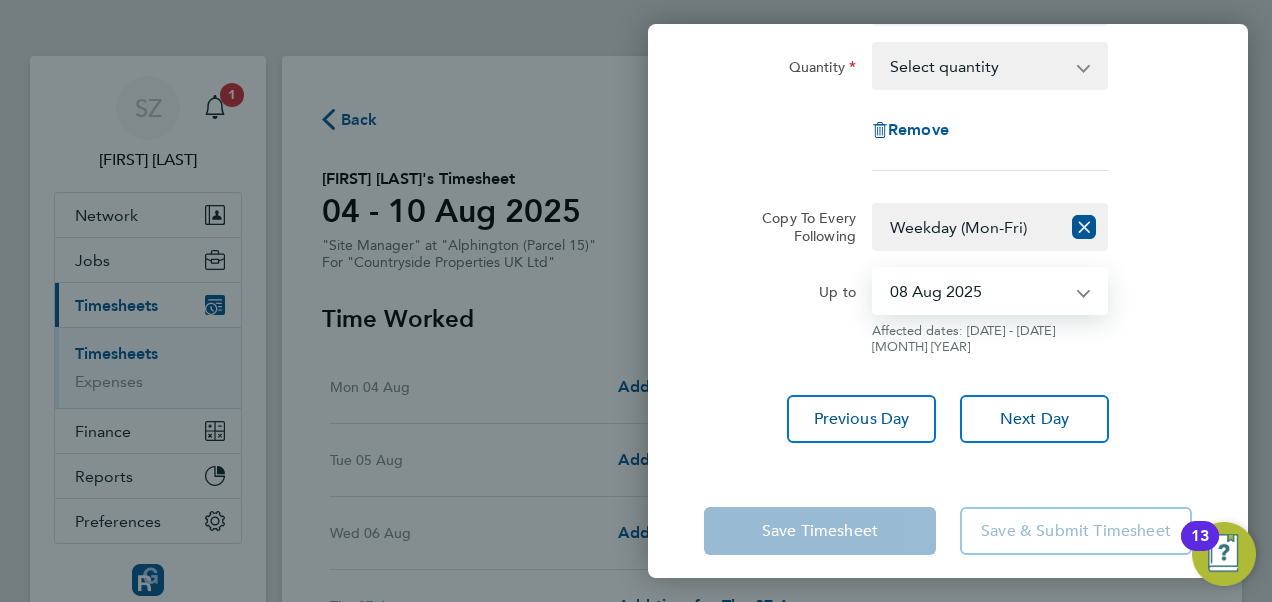 click on "[DATE] [MONTH]   [DATE] [MONTH]   [DATE] [MONTH]   [DATE] [MONTH]   [DATE] [MONTH]" at bounding box center [978, 291] 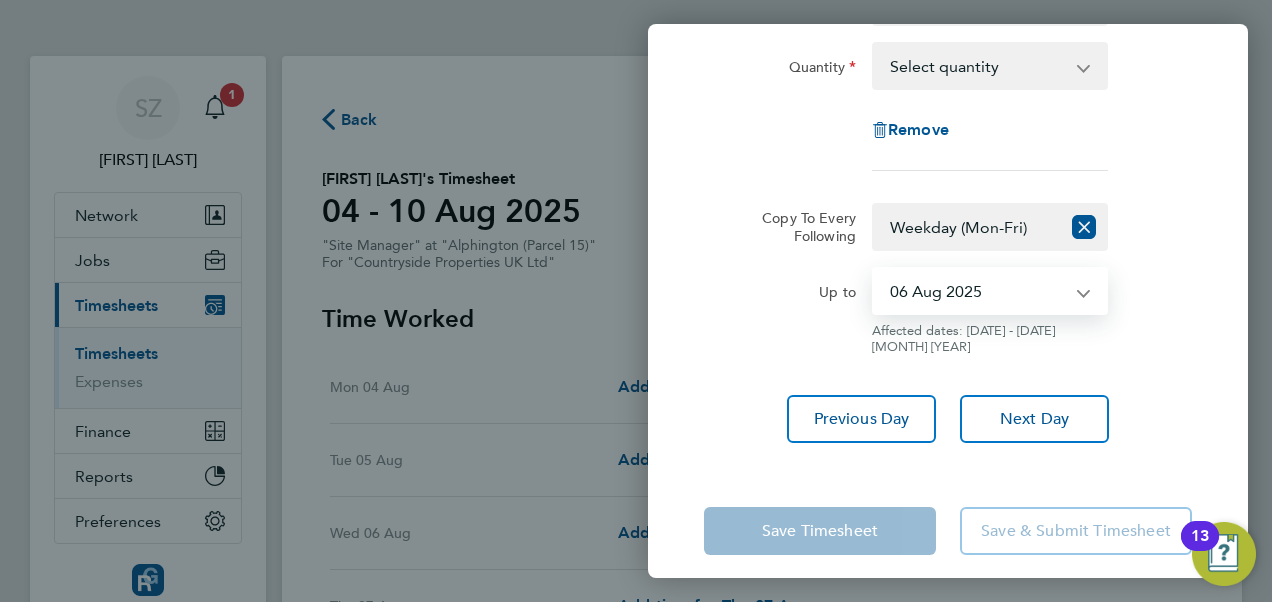 click on "Save Timesheet   Save & Submit Timesheet" 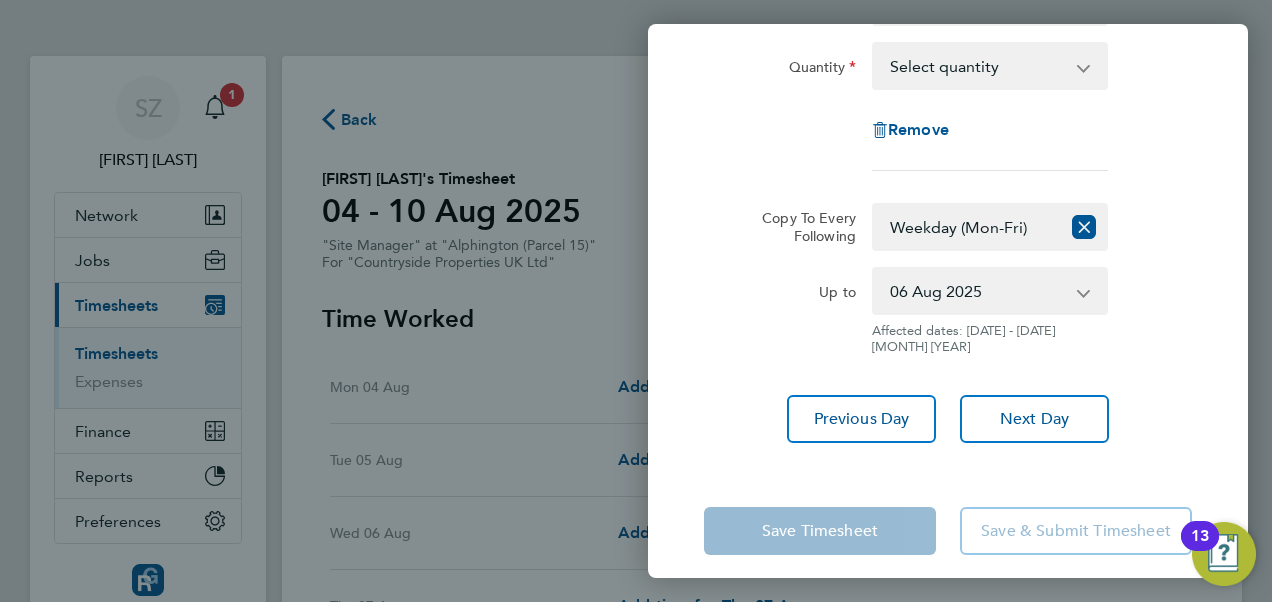 click on "Select quantity   0.5   1" at bounding box center (978, 66) 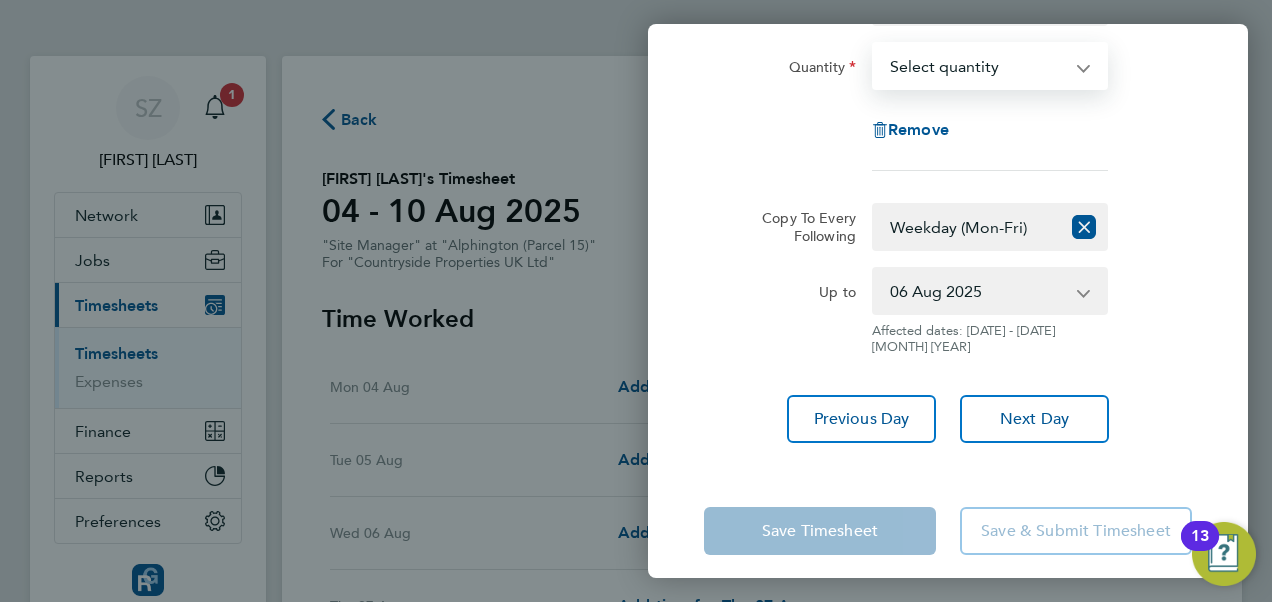 select on "1" 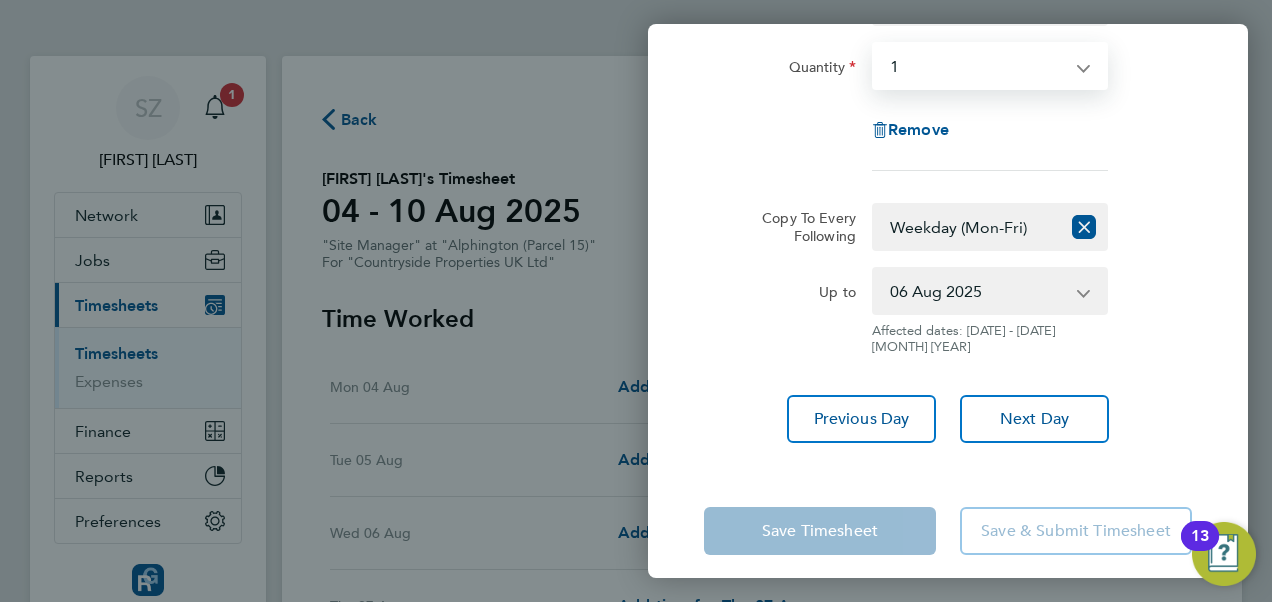 click on "Select quantity   0.5   1" at bounding box center (978, 66) 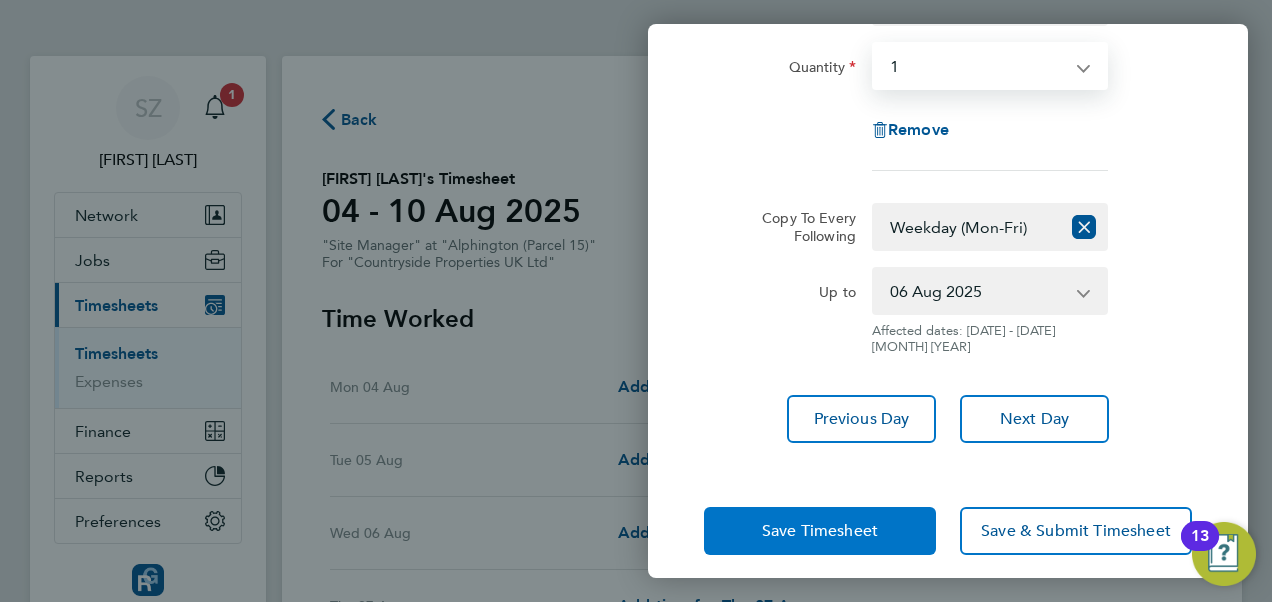click on "Save Timesheet" 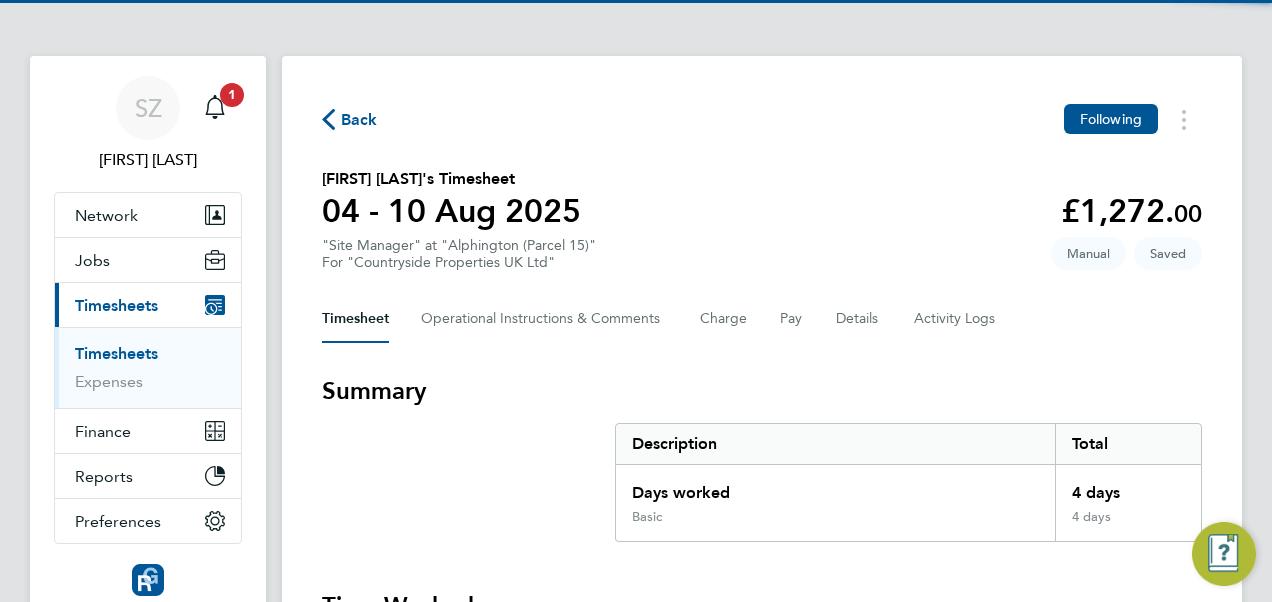 click on "Basic" at bounding box center (835, 525) 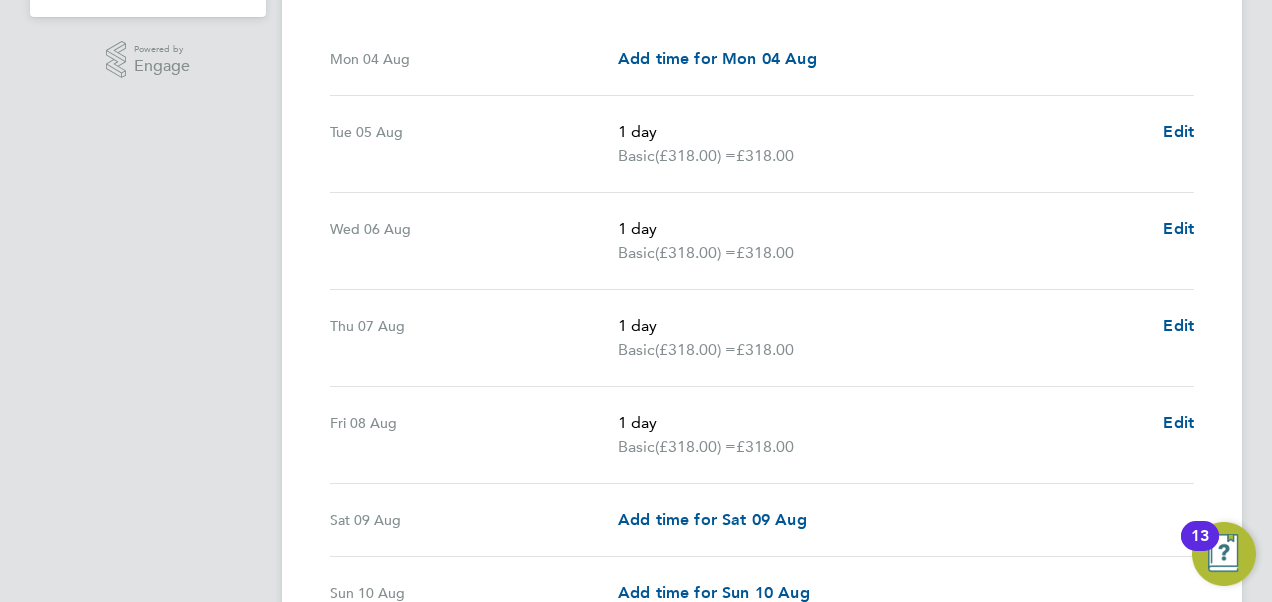 scroll, scrollTop: 515, scrollLeft: 0, axis: vertical 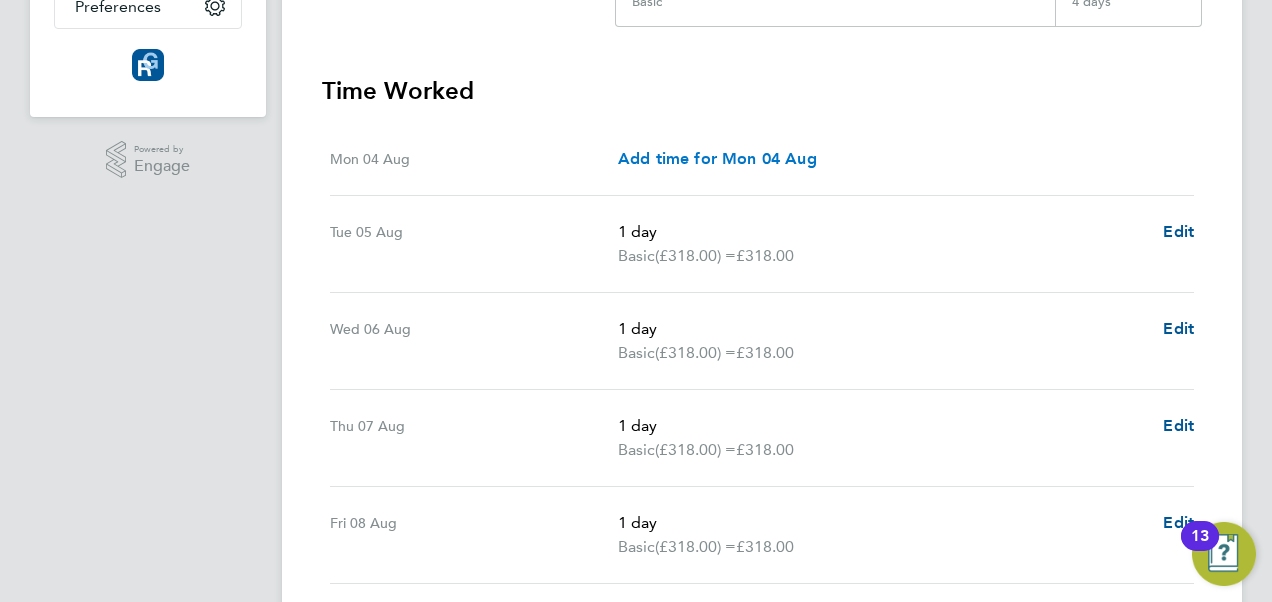 click on "Add time for Mon 04 Aug" at bounding box center [717, 158] 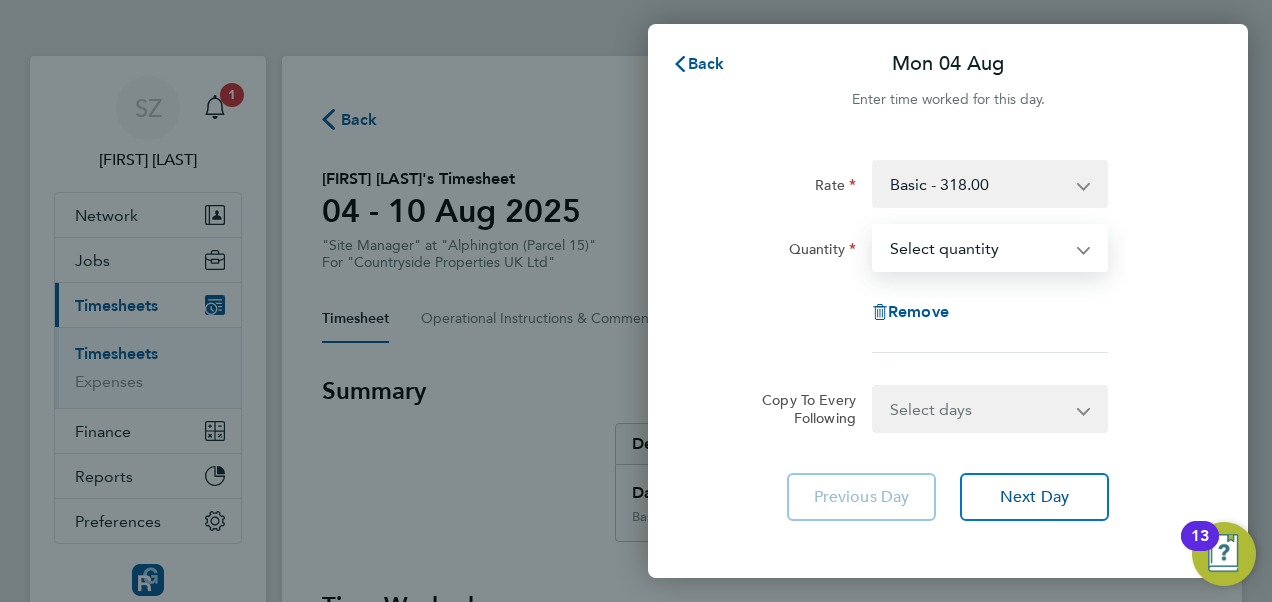 click on "Select quantity   0.5   1" at bounding box center [978, 248] 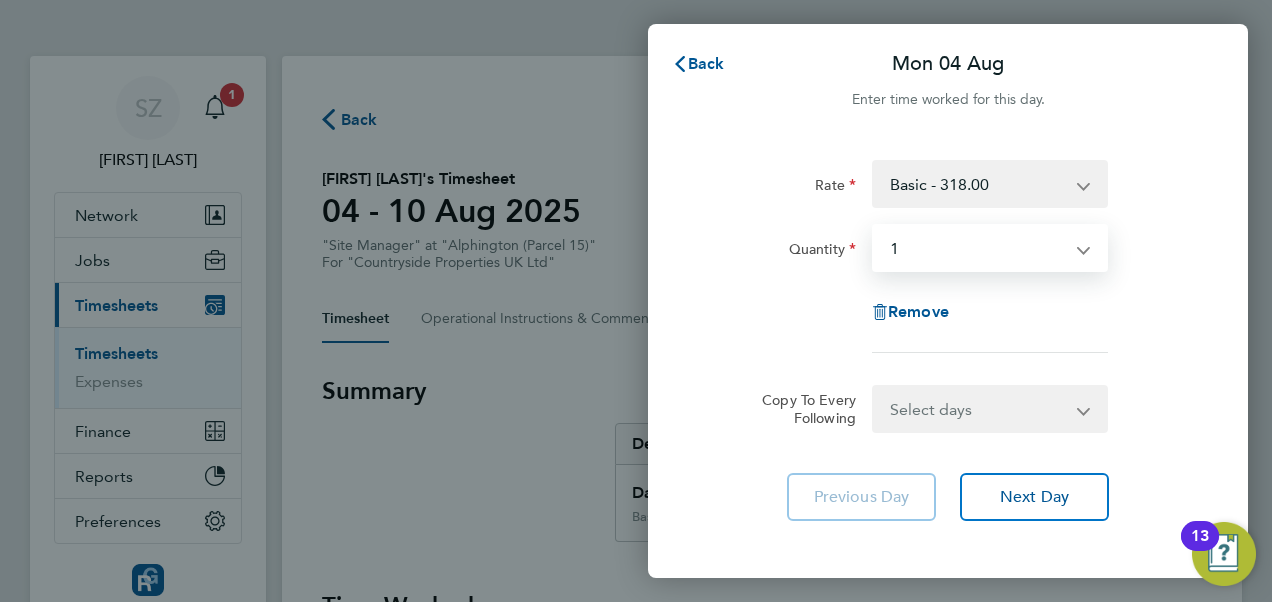 click on "Select quantity   0.5   1" at bounding box center [978, 248] 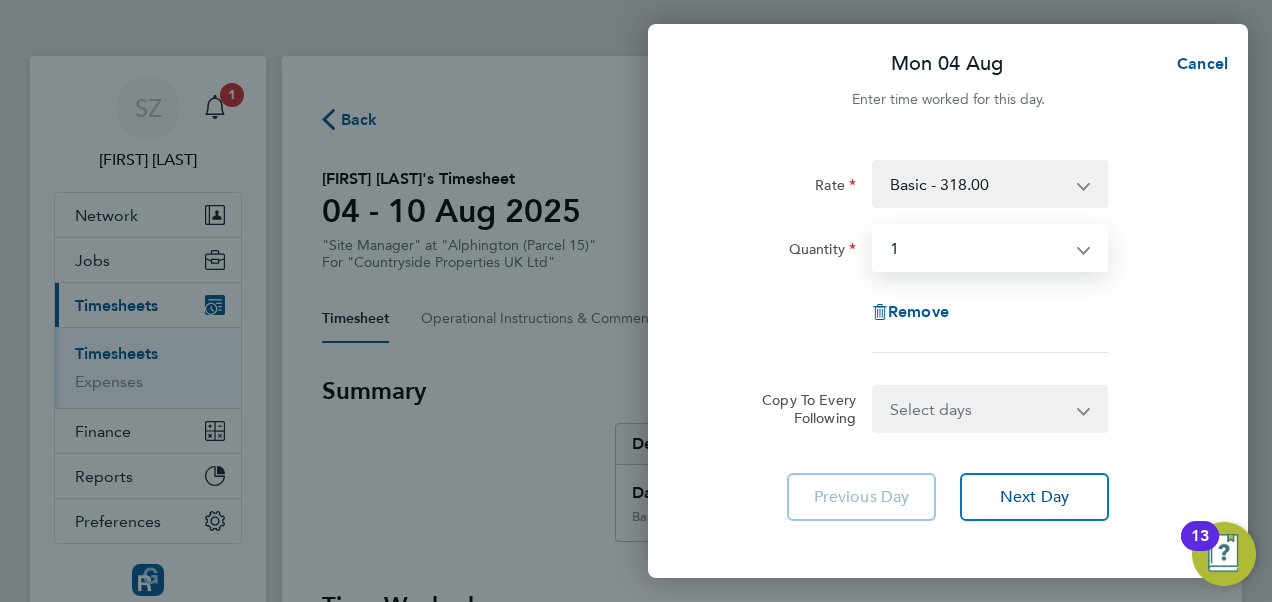 click on "Select days   Day   Weekday (Mon-Fri)   Weekend (Sat-Sun)   Tuesday   Wednesday   Thursday   Friday   Saturday   Sunday" at bounding box center (979, 409) 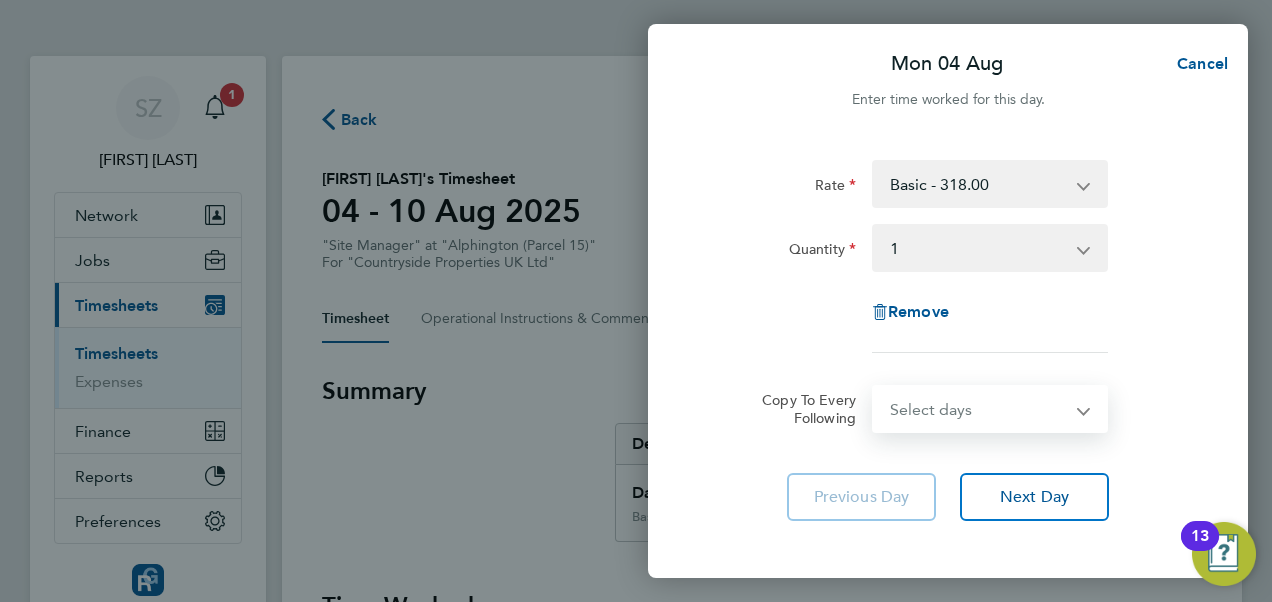 select on "WEEKDAY" 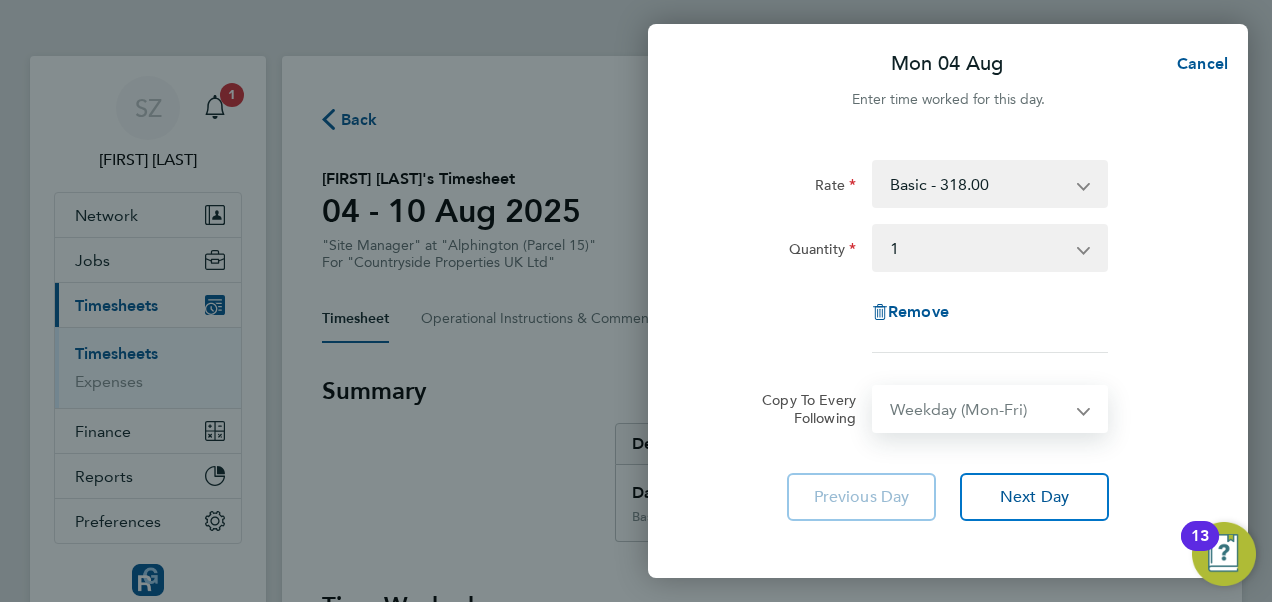 click on "Select days   Day   Weekday (Mon-Fri)   Weekend (Sat-Sun)   Tuesday   Wednesday   Thursday   Friday   Saturday   Sunday" at bounding box center [979, 409] 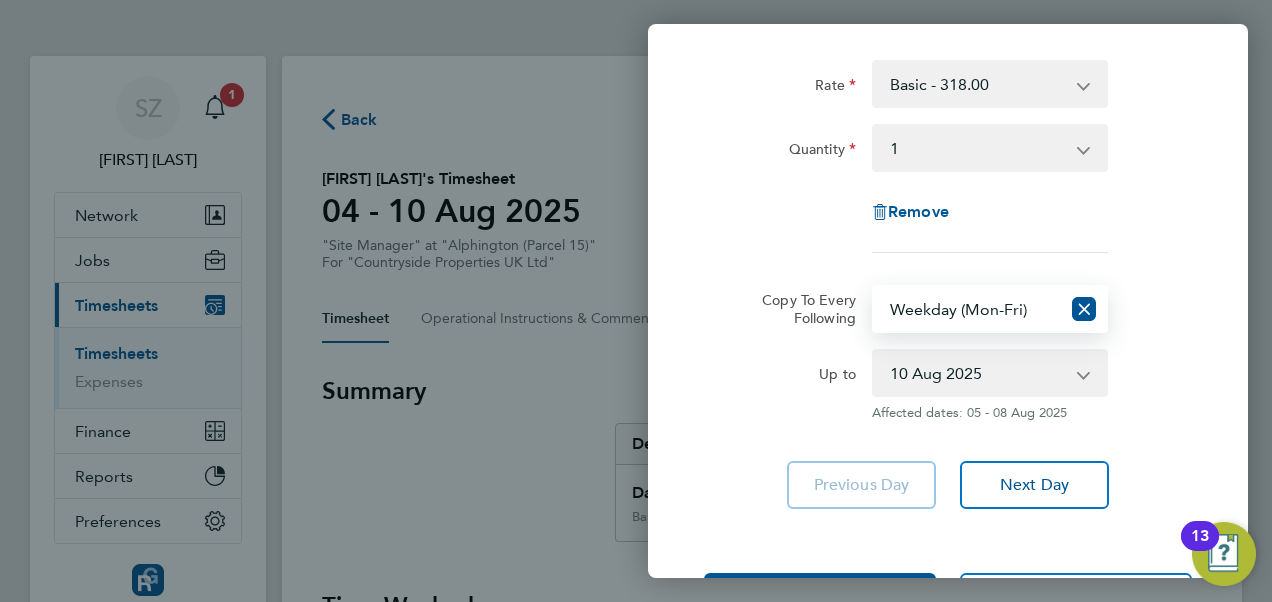 scroll, scrollTop: 182, scrollLeft: 0, axis: vertical 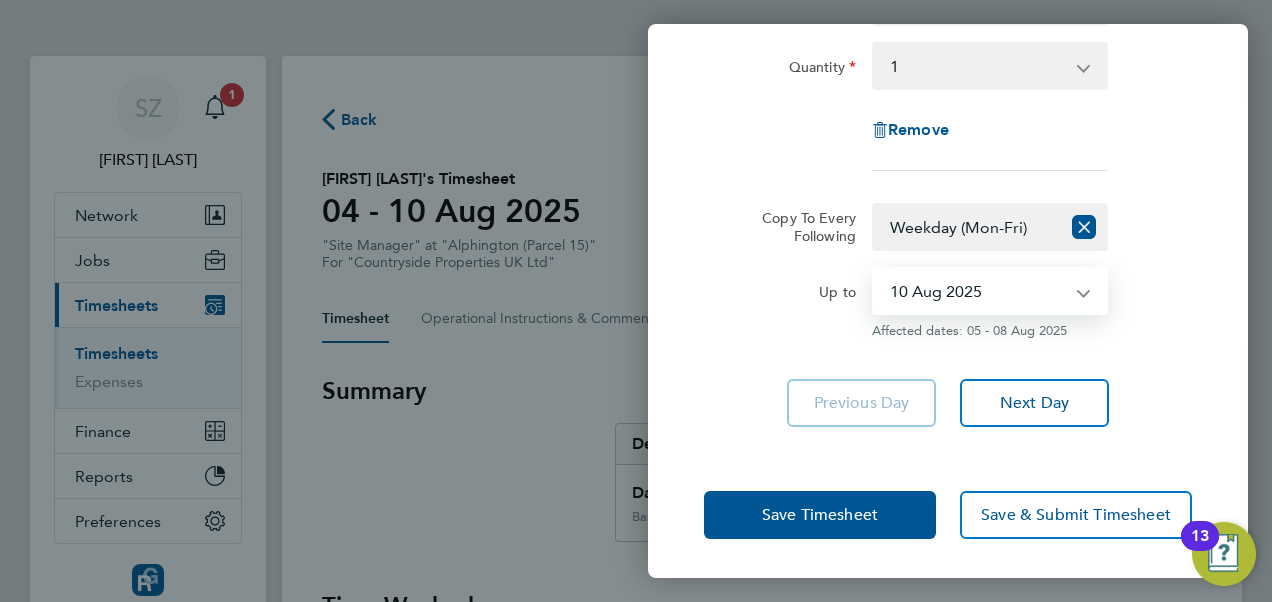 click on "[DATE] [MONTH]   [DATE] [MONTH]   [DATE] [MONTH]   [DATE] [MONTH]   [DATE] [MONTH]   [DATE] [MONTH]" at bounding box center (978, 291) 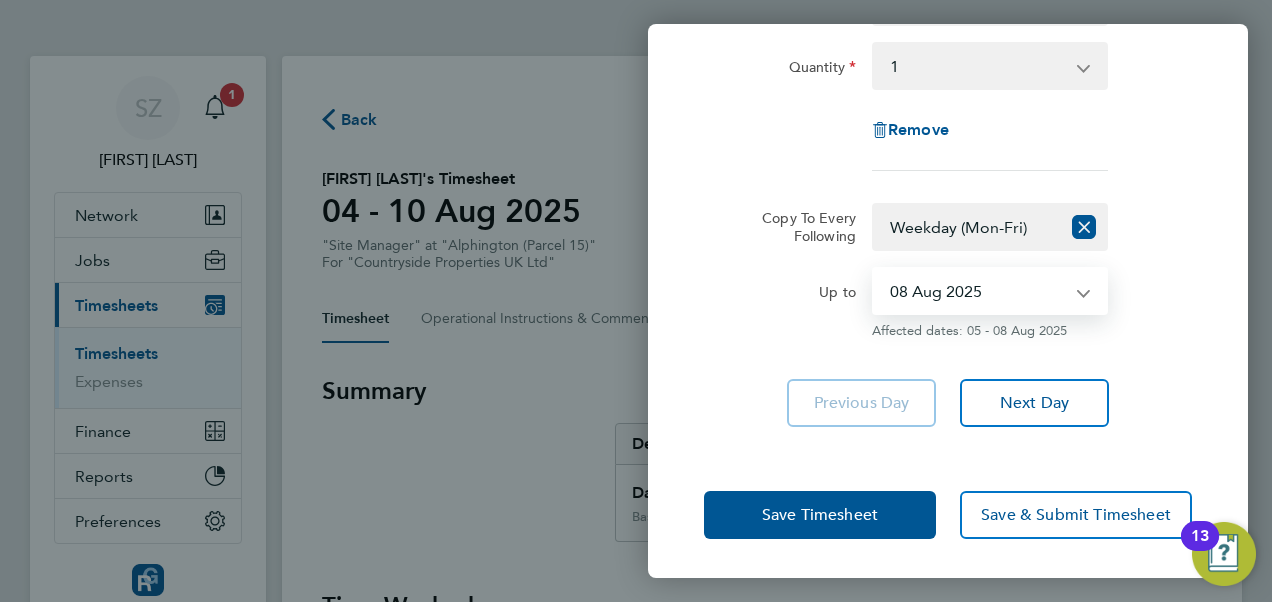 click on "[DATE] [MONTH]   [DATE] [MONTH]   [DATE] [MONTH]   [DATE] [MONTH]   [DATE] [MONTH]   [DATE] [MONTH]" at bounding box center [978, 291] 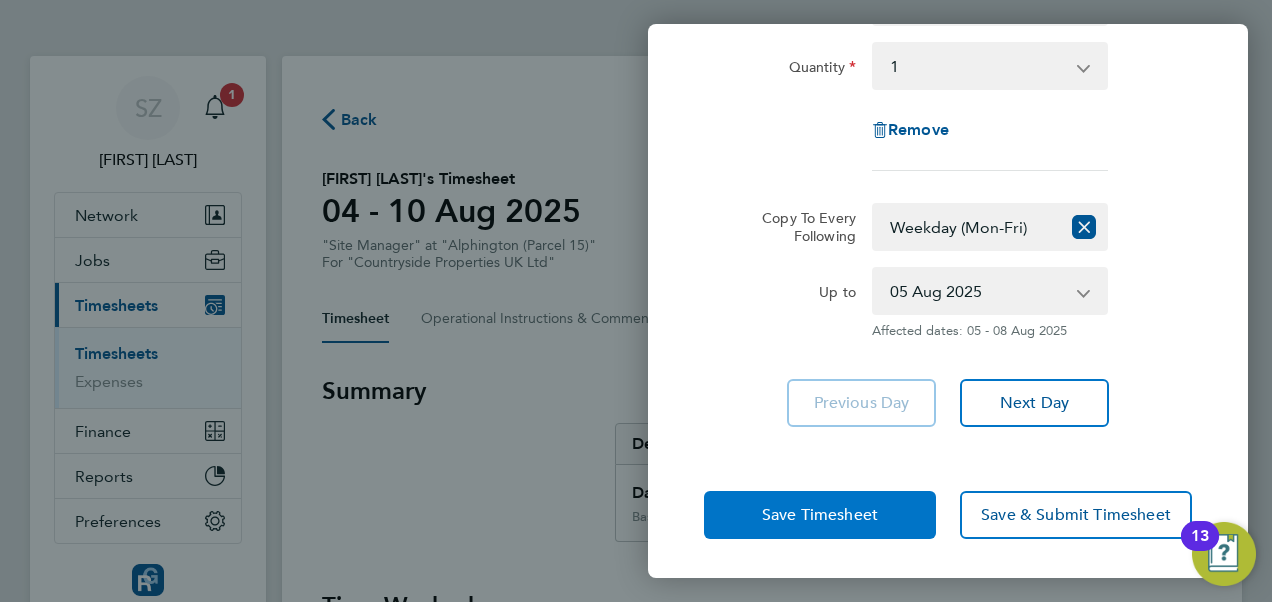 click on "Save Timesheet" 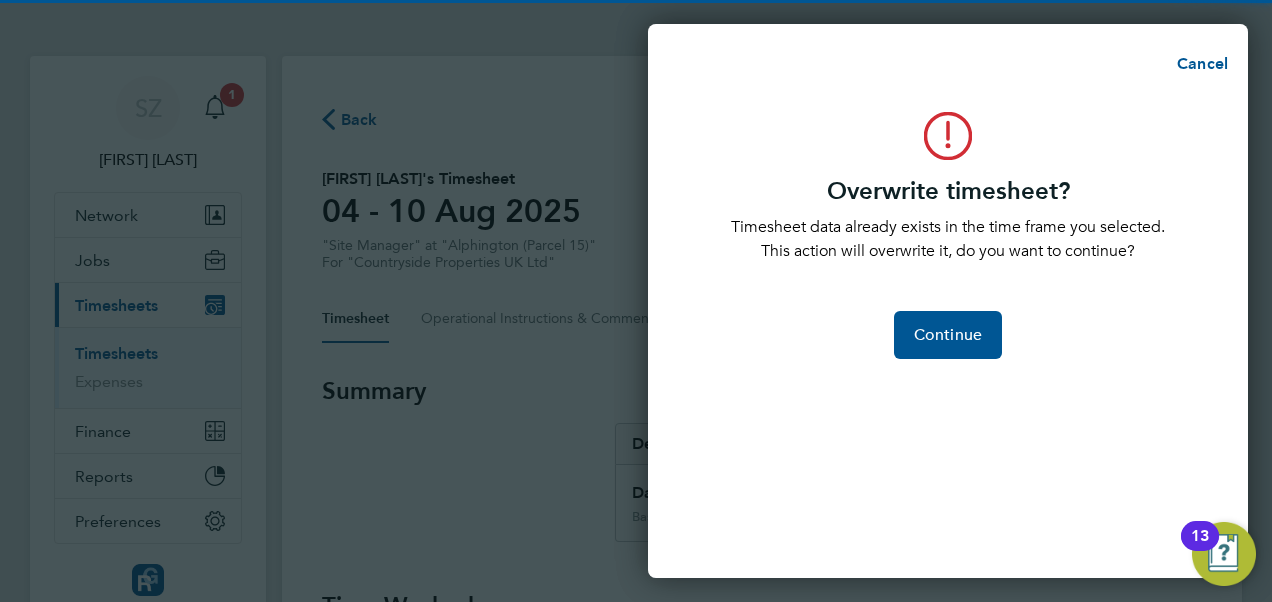click on "Overwrite timesheet?  Timesheet data already exists in the time frame you selected. This action will overwrite it, do you want to continue?  Continue" 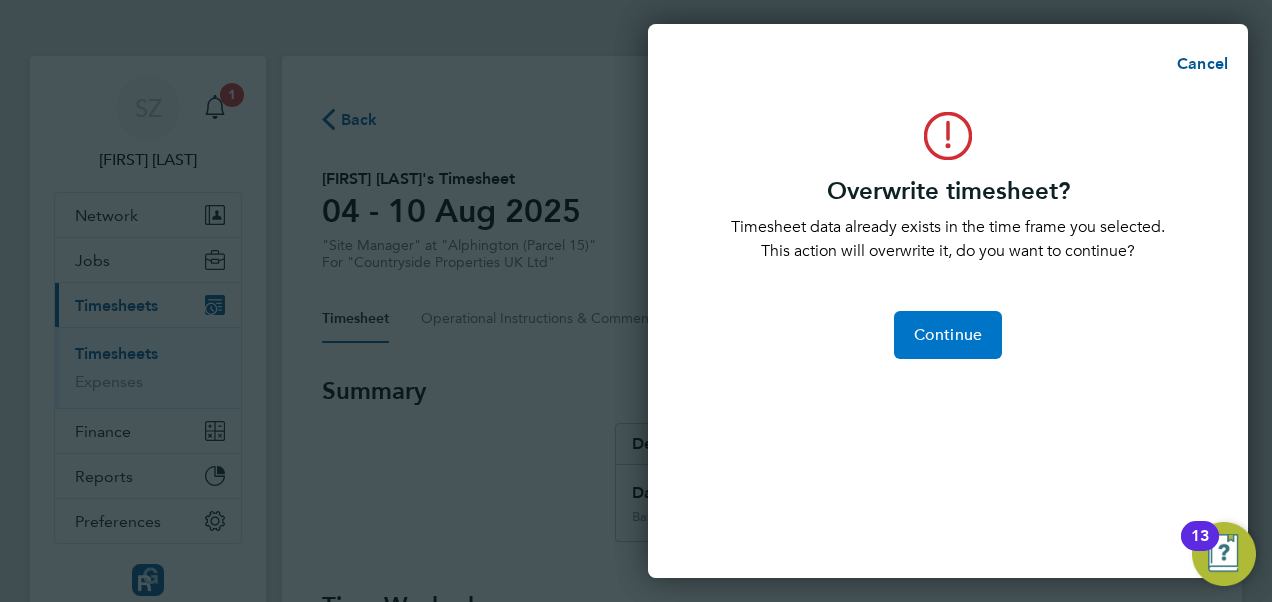 click on "Continue" 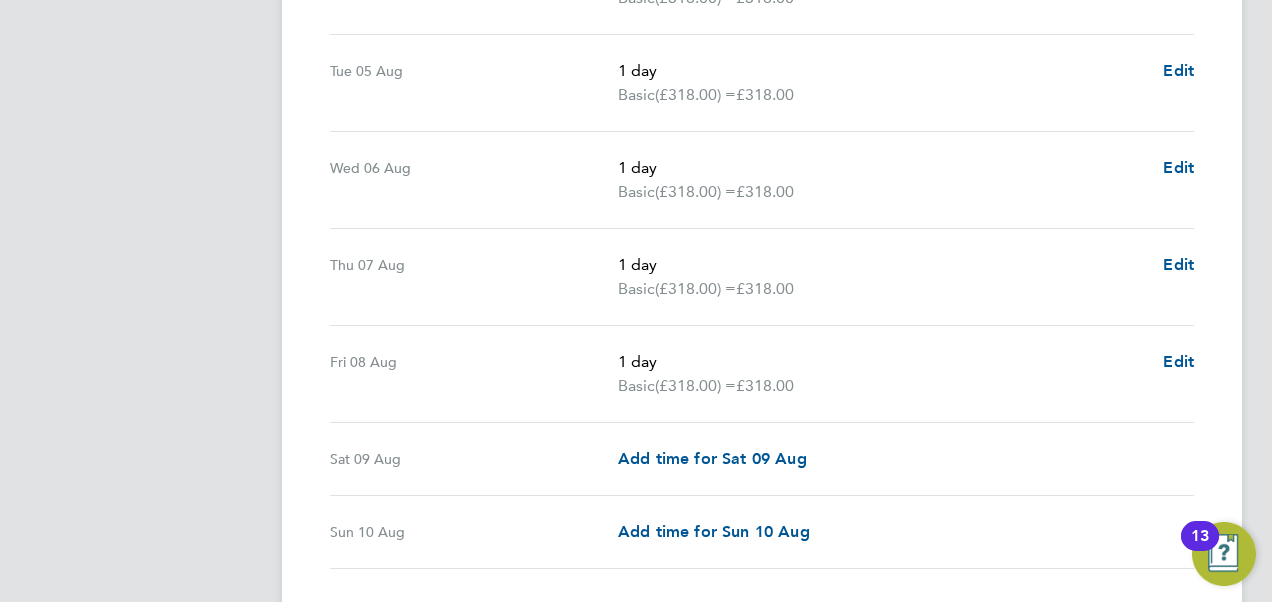 scroll, scrollTop: 800, scrollLeft: 0, axis: vertical 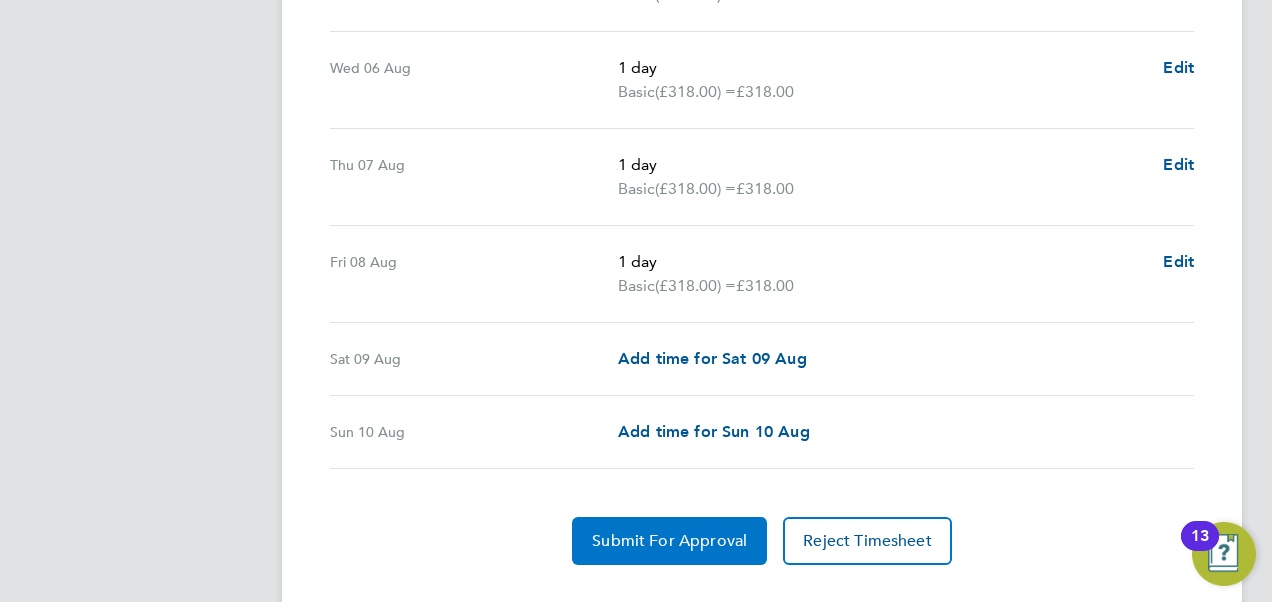 click on "Submit For Approval" 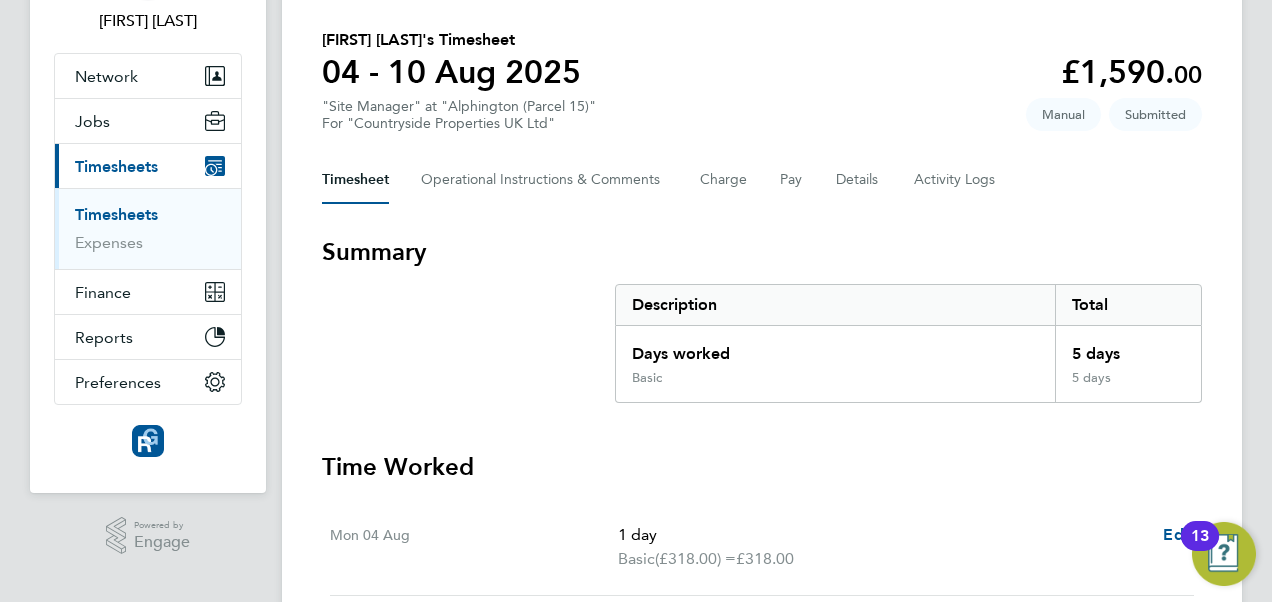 scroll, scrollTop: 0, scrollLeft: 0, axis: both 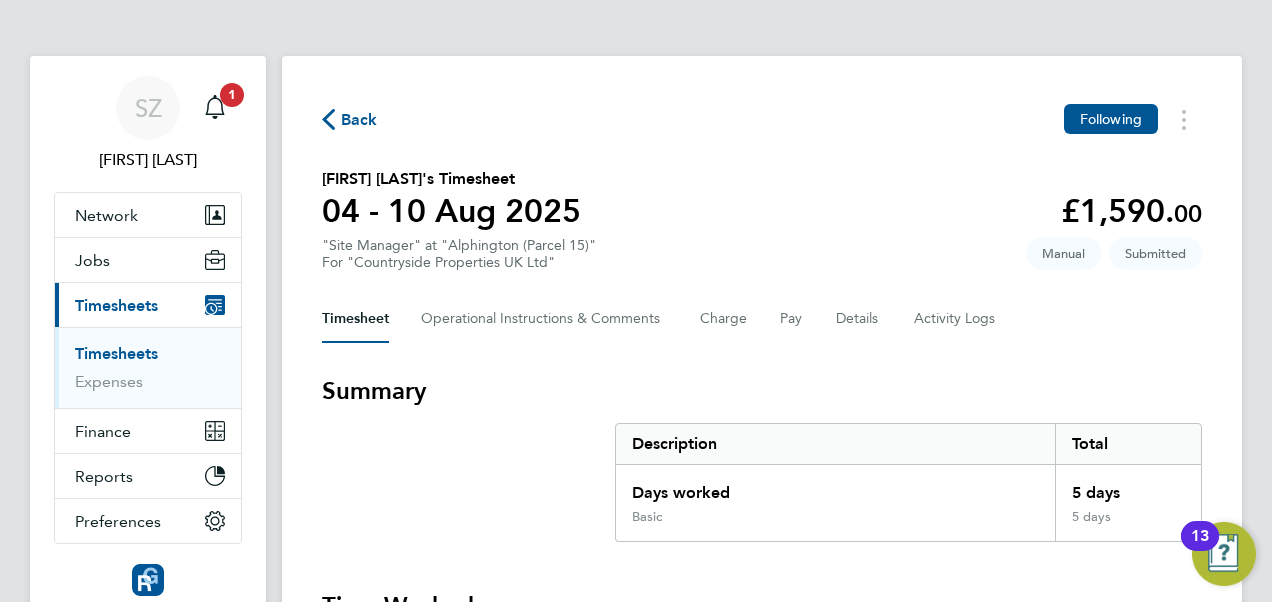 click on "Back" 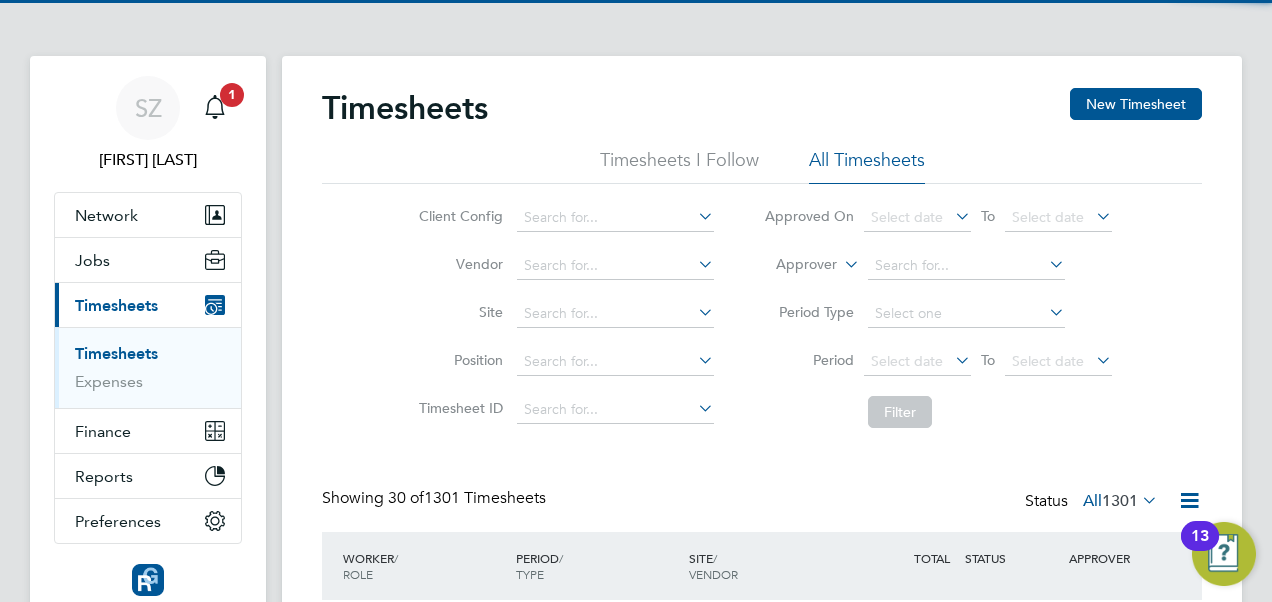 scroll, scrollTop: 10, scrollLeft: 10, axis: both 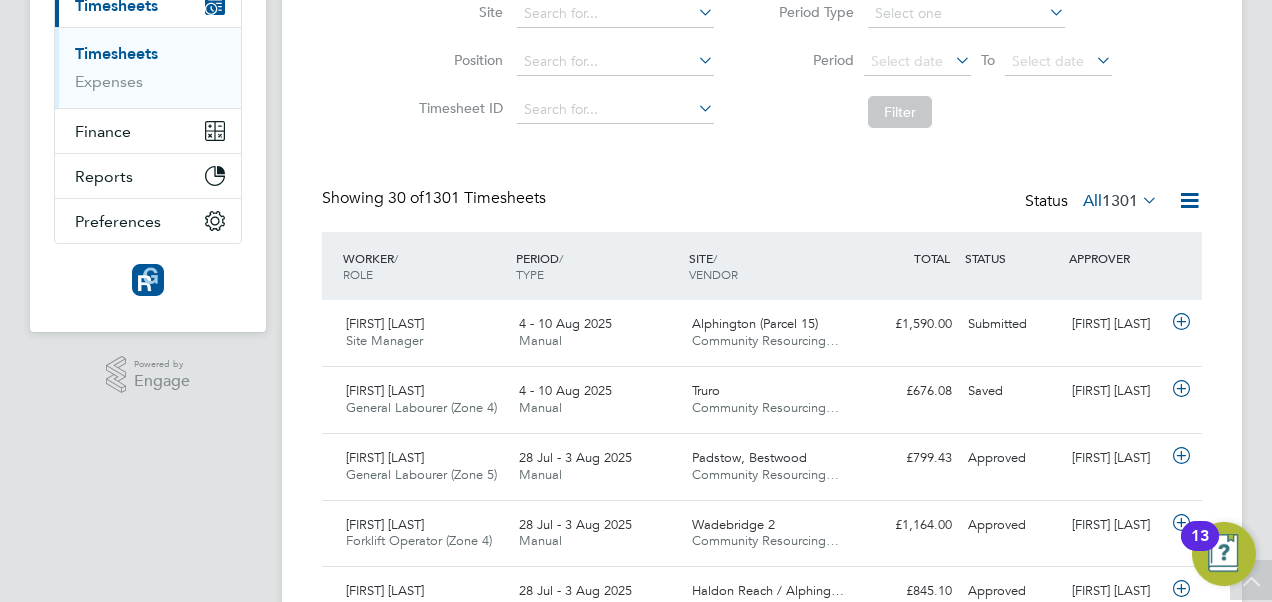 click 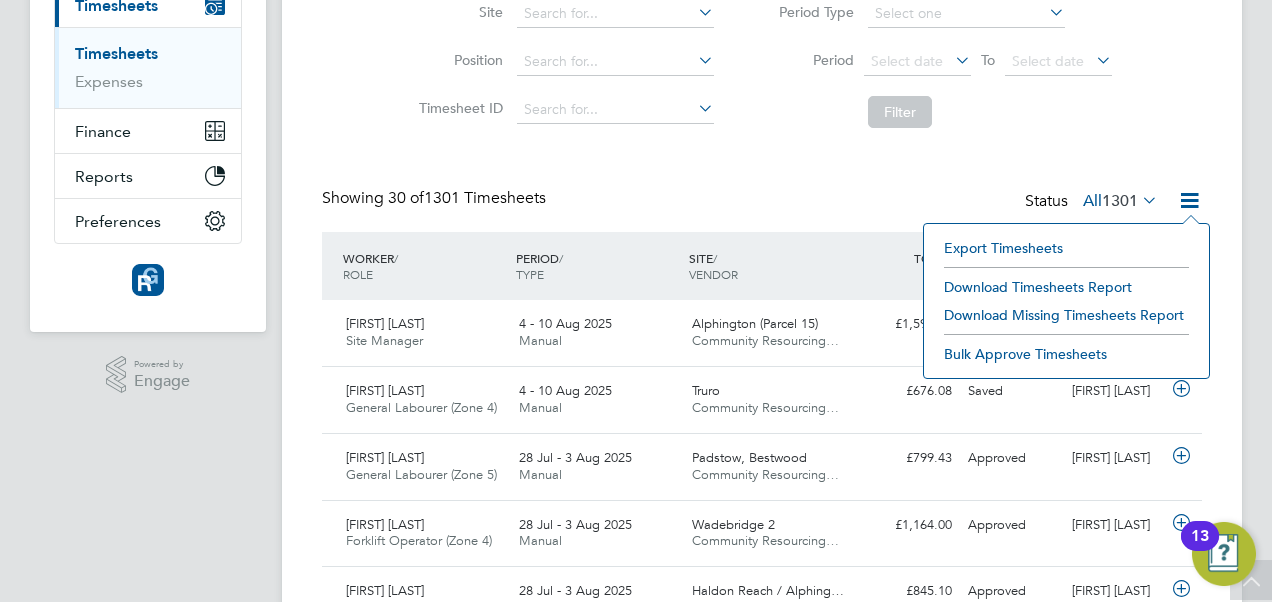click on "Timesheets New Timesheet Timesheets I Follow All Timesheets Client Config   Vendor   Site   Position   Timesheet ID   Approved On
Select date
To
Select date
Approver     Period Type   Period
Select date
To
Select date
Filter Showing   30 of  1301 Timesheets Status  All  1301  WORKER  / ROLE WORKER  / PERIOD PERIOD  / TYPE SITE  / VENDOR TOTAL   TOTAL  / STATUS STATUS APPROVER [FIRST] [LAST]   Site Manager   4 - 10 [MONTH] [YEAR] 4 - 10 [MONTH] [YEAR] Manual Alphington (Parcel 15) Community Resourcing… [CURRENCY][AMOUNT] Submitted Submitted [FIRST] [LAST] [FIRST] [LAST] General Labourer (Zone 4)   4 - 10 [MONTH] [YEAR] 4 - 10 [MONTH] [YEAR] Manual Truro Community Resourcing… [CURRENCY][AMOUNT] Saved Saved [FIRST] [LAST] [FIRST] [LAST] General Labourer (Zone 5)   28 [MONTH] - 3 [MONTH] [YEAR] 28 [MONTH] - 3 [MONTH] [YEAR] Manual Padstow, Bestwood Community Resourcing… [CURRENCY][AMOUNT] Approved Approved [FIRST] [LAST] [FIRST] [LAST] Forklift Operator (Zone 4)   28 [MONTH] - 3 [MONTH] [YEAR] 28 [MONTH] - 3 [MONTH] [YEAR] Manual Wadebridge 2 [CURRENCY][AMOUNT] Approved" 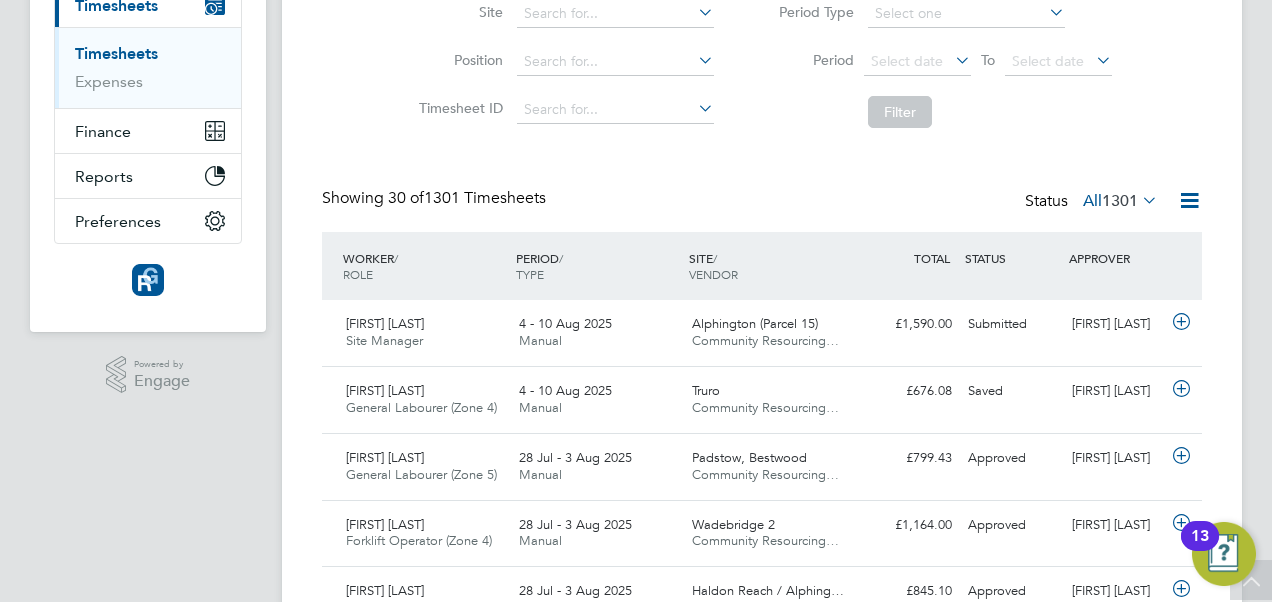 click on "All  1301" 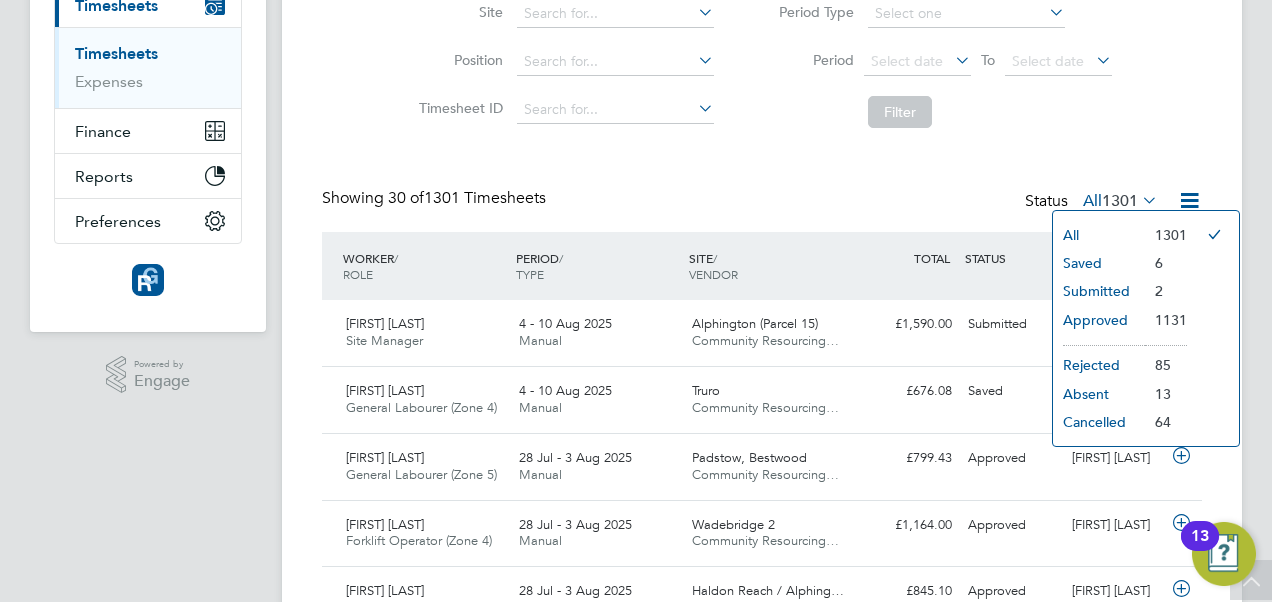 click on "Submitted" 